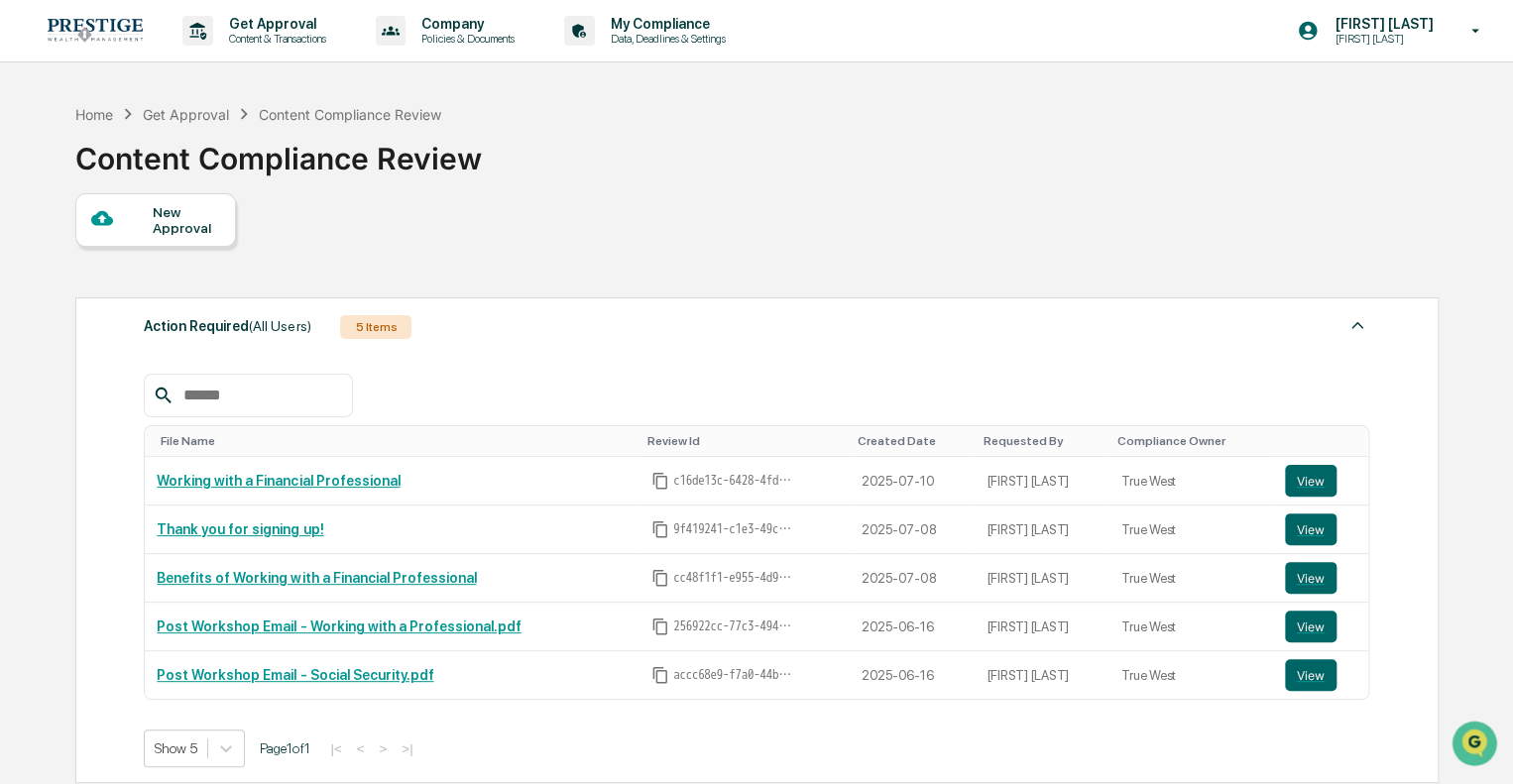 scroll, scrollTop: 0, scrollLeft: 0, axis: both 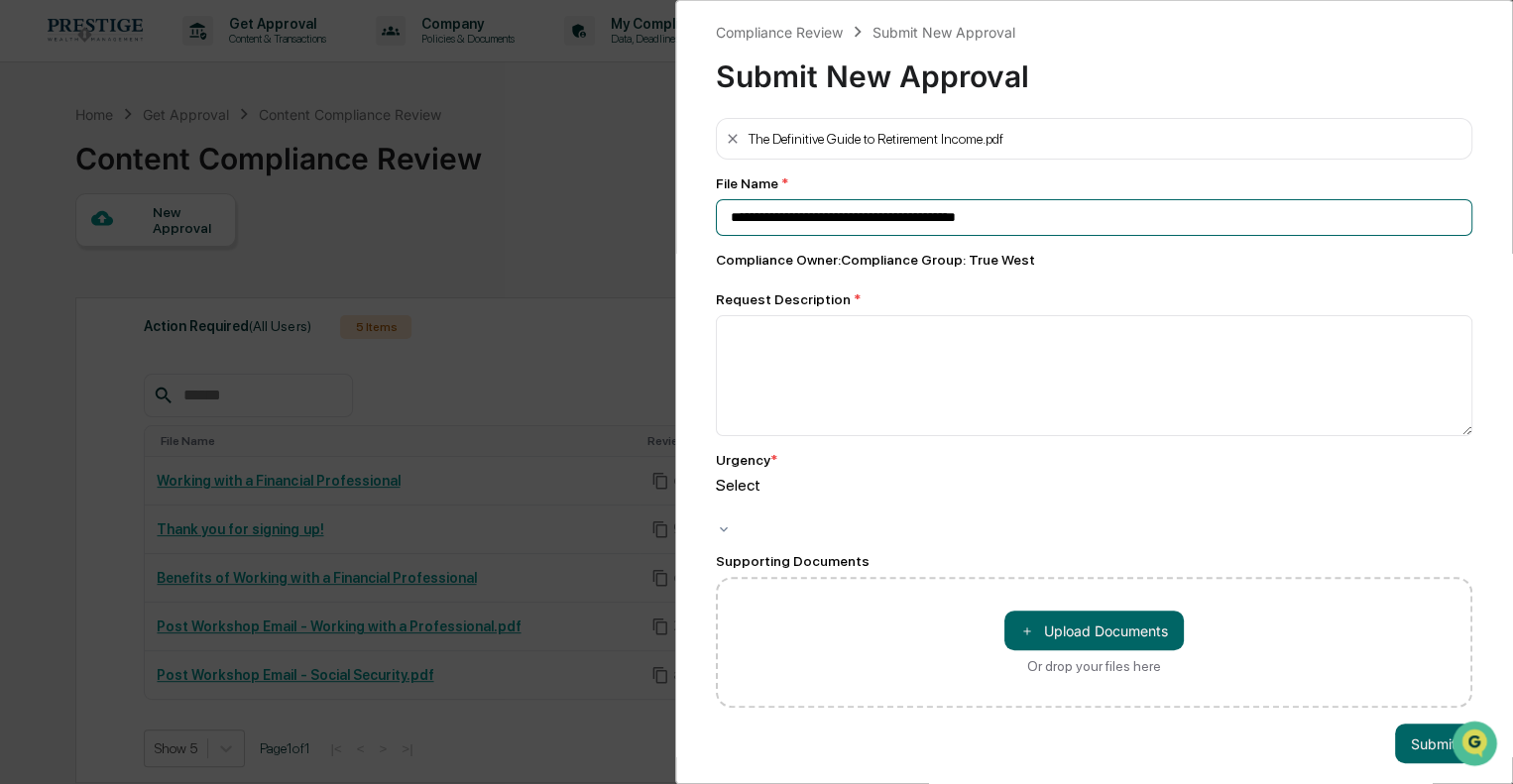 click on "**********" at bounding box center (1094, 217) 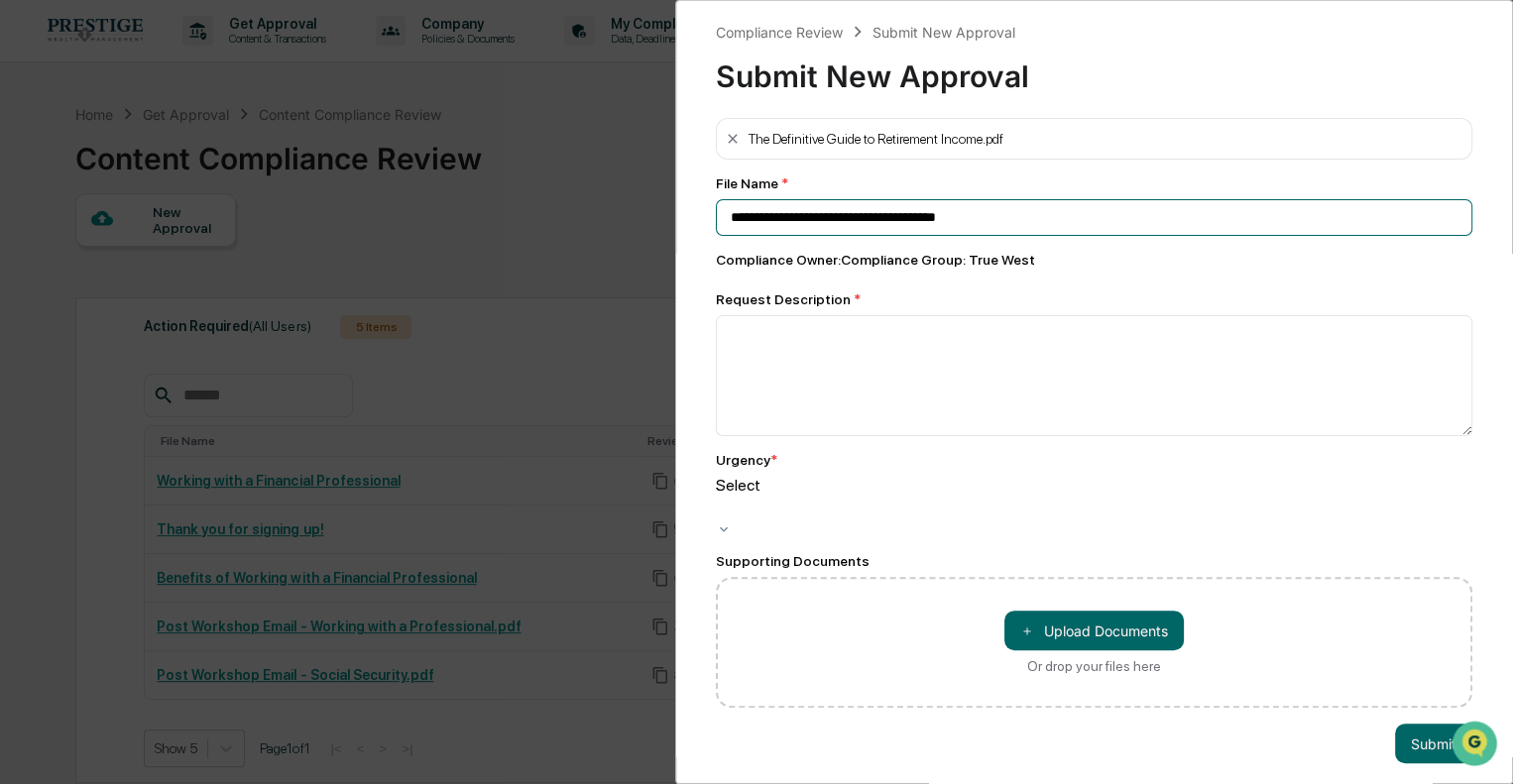 type on "**********" 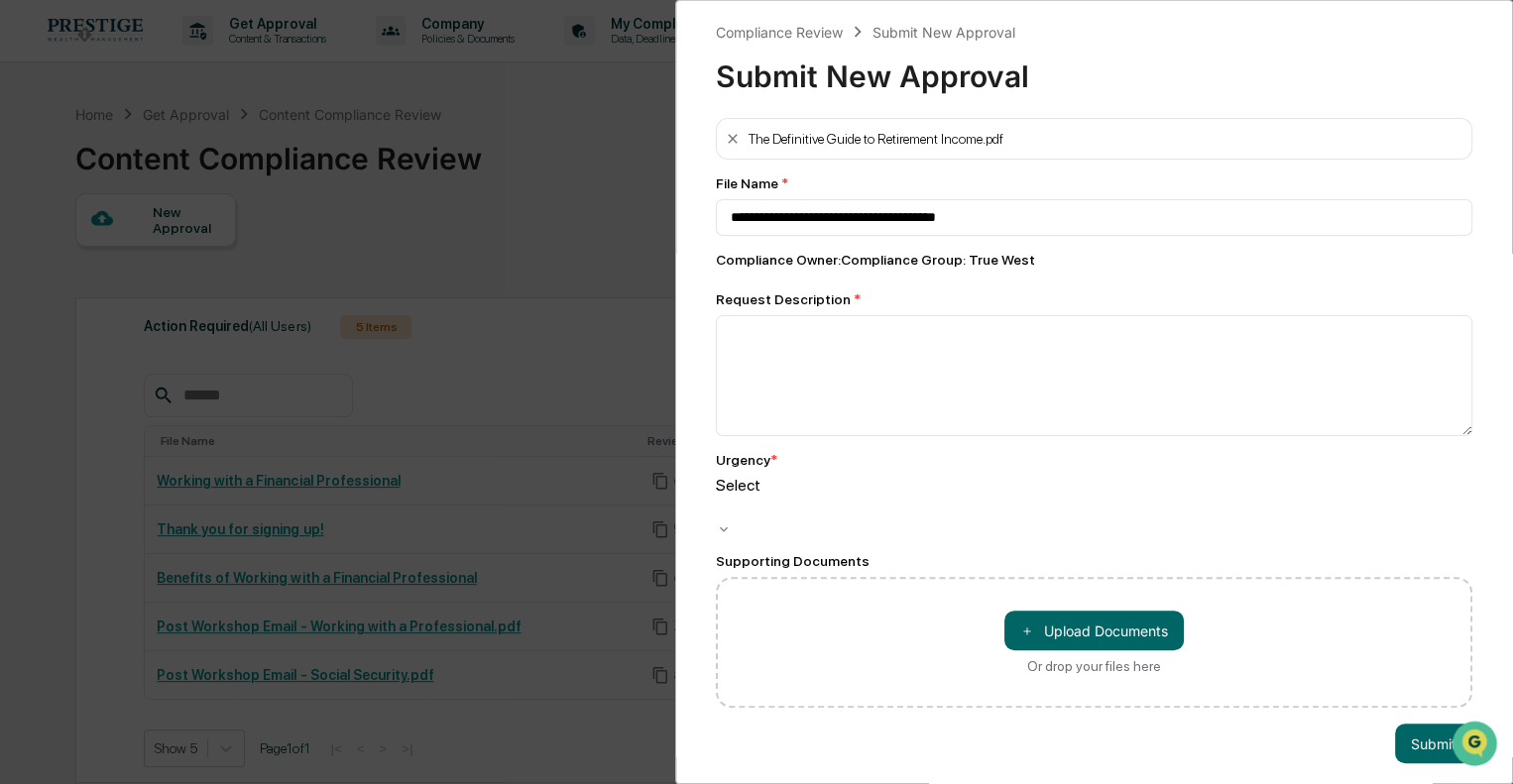 click on "**********" at bounding box center (756, 392) 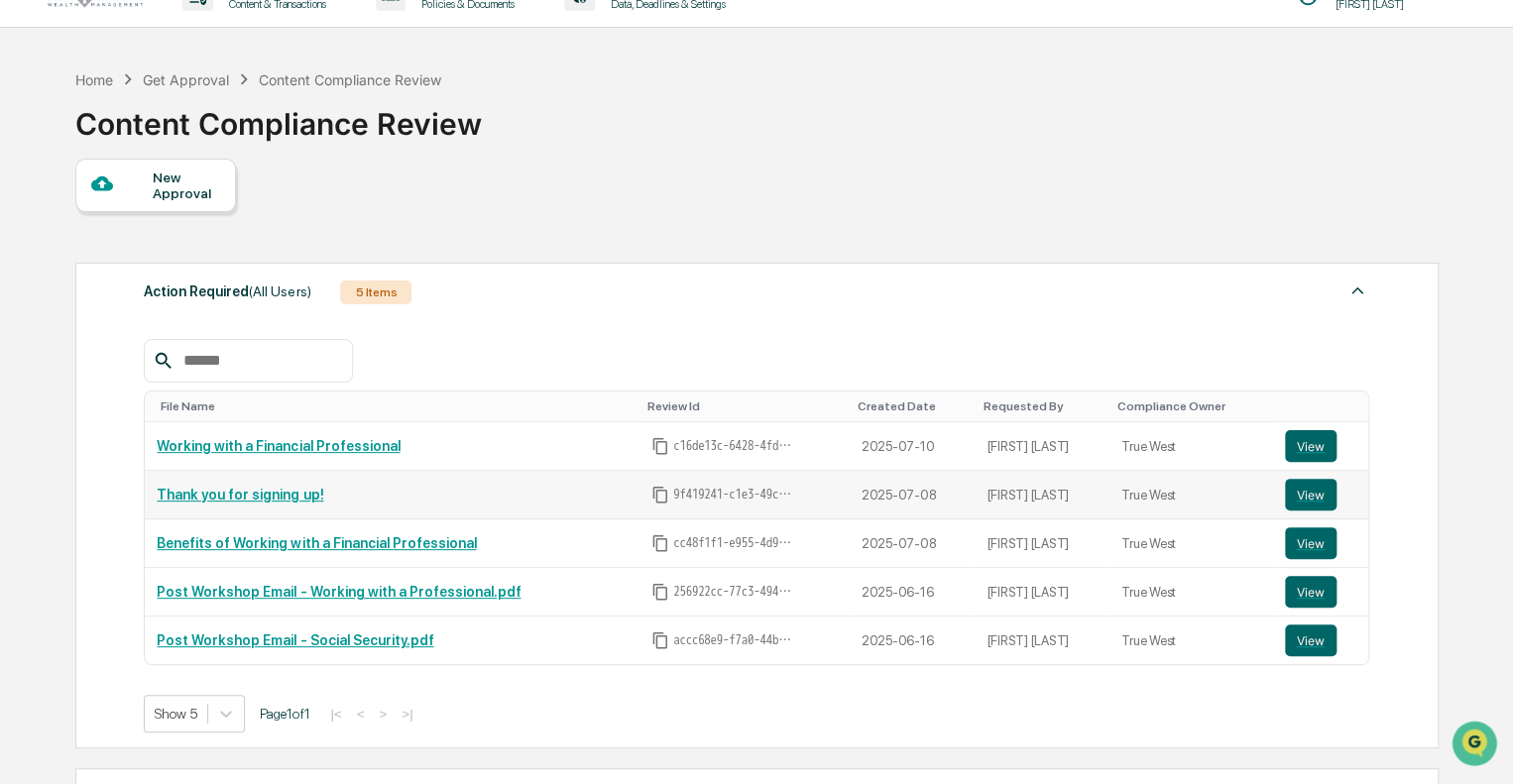 scroll, scrollTop: 392, scrollLeft: 0, axis: vertical 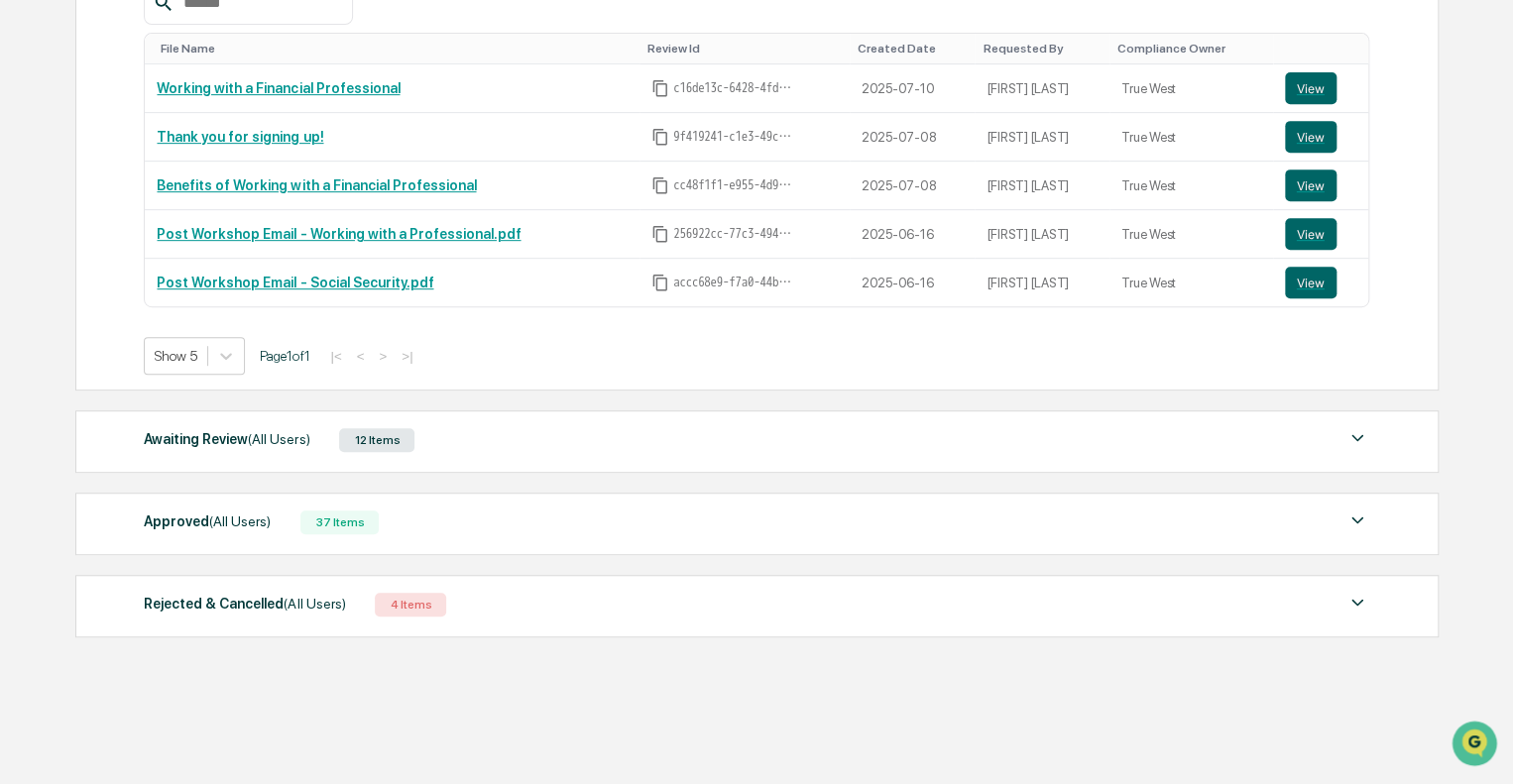 click on "Awaiting Review  (All Users) 12 Items   File Name Review Id Created Date Requested By Compliance Owner ANNUITIES AS AN ASSET CLASS.pdf 085231cd-3bf1-49cd-8edf-8e5c63198b44 2025-08-01  Hannah Haessig True West View The ABCs of Protected Retirement.pdf 681a553a-36a0-440c-bc71-c511afe4472e 2025-08-01  Hannah Haessig True West View Prestige Wealth VIP Process 8.1.25.pdf.pdf a5a70dc6-9ba4-45eb-987e-f2010a5eb668 2025-08-01 Alexandria Moore True West View Understanding Annuities Pros, cons, and key considerations (1).pdf 16779e3f-c90d-47ac-b8fc-2ddbdfc4df41 2025-08-01 Alexandria Moore True West View Prestige Wealth VIP Process 8.1.25.pdf.pdf eac53cf5-6bbc-4dcb-940e-c94fc3fcca8e 2025-08-01 Alexandria Moore True West View Show 5 Page  1  of  3   |<   <   >   >|" at bounding box center [756, 441] 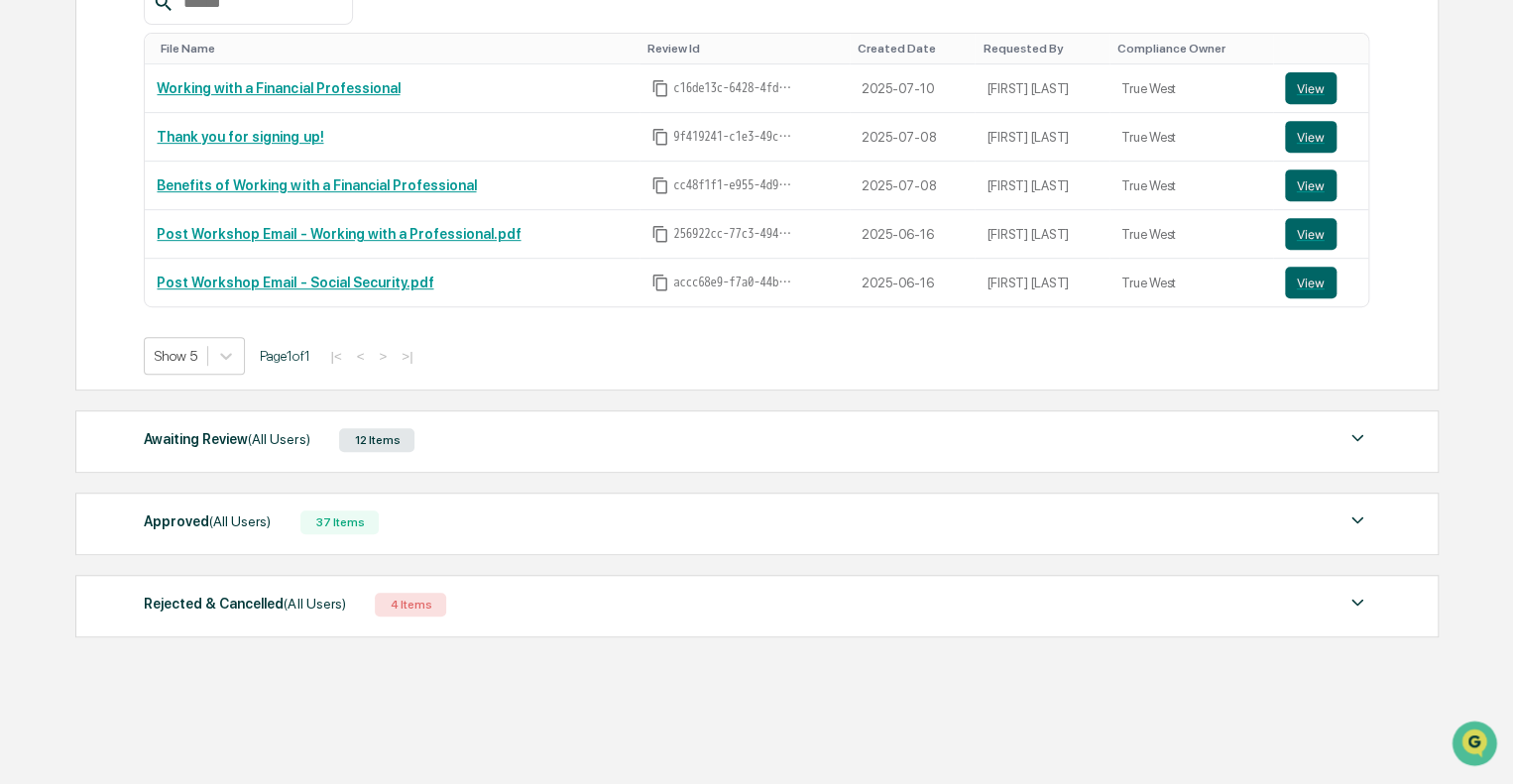 click on "Awaiting Review  (All Users) 12 Items   File Name Review Id Created Date Requested By Compliance Owner ANNUITIES AS AN ASSET CLASS.pdf 085231cd-3bf1-49cd-8edf-8e5c63198b44 2025-08-01  Hannah Haessig True West View The ABCs of Protected Retirement.pdf 681a553a-36a0-440c-bc71-c511afe4472e 2025-08-01  Hannah Haessig True West View Prestige Wealth VIP Process 8.1.25.pdf.pdf a5a70dc6-9ba4-45eb-987e-f2010a5eb668 2025-08-01 Alexandria Moore True West View Understanding Annuities Pros, cons, and key considerations (1).pdf 16779e3f-c90d-47ac-b8fc-2ddbdfc4df41 2025-08-01 Alexandria Moore True West View Prestige Wealth VIP Process 8.1.25.pdf.pdf eac53cf5-6bbc-4dcb-940e-c94fc3fcca8e 2025-08-01 Alexandria Moore True West View Show 5 Page  1  of  3   |<   <   >   >|" at bounding box center [756, 441] 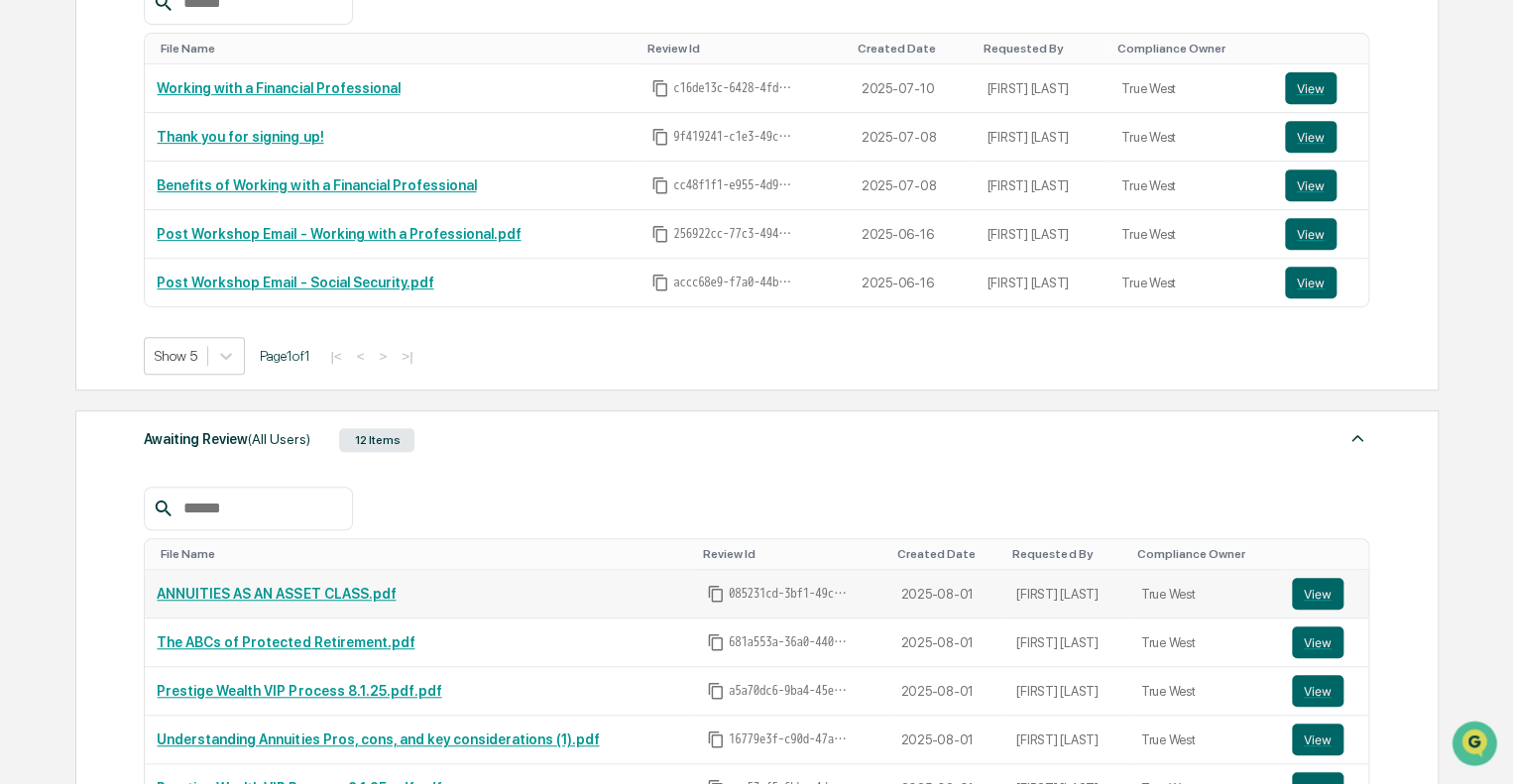 click on "ANNUITIES AS AN ASSET CLASS.pdf" at bounding box center (276, 594) 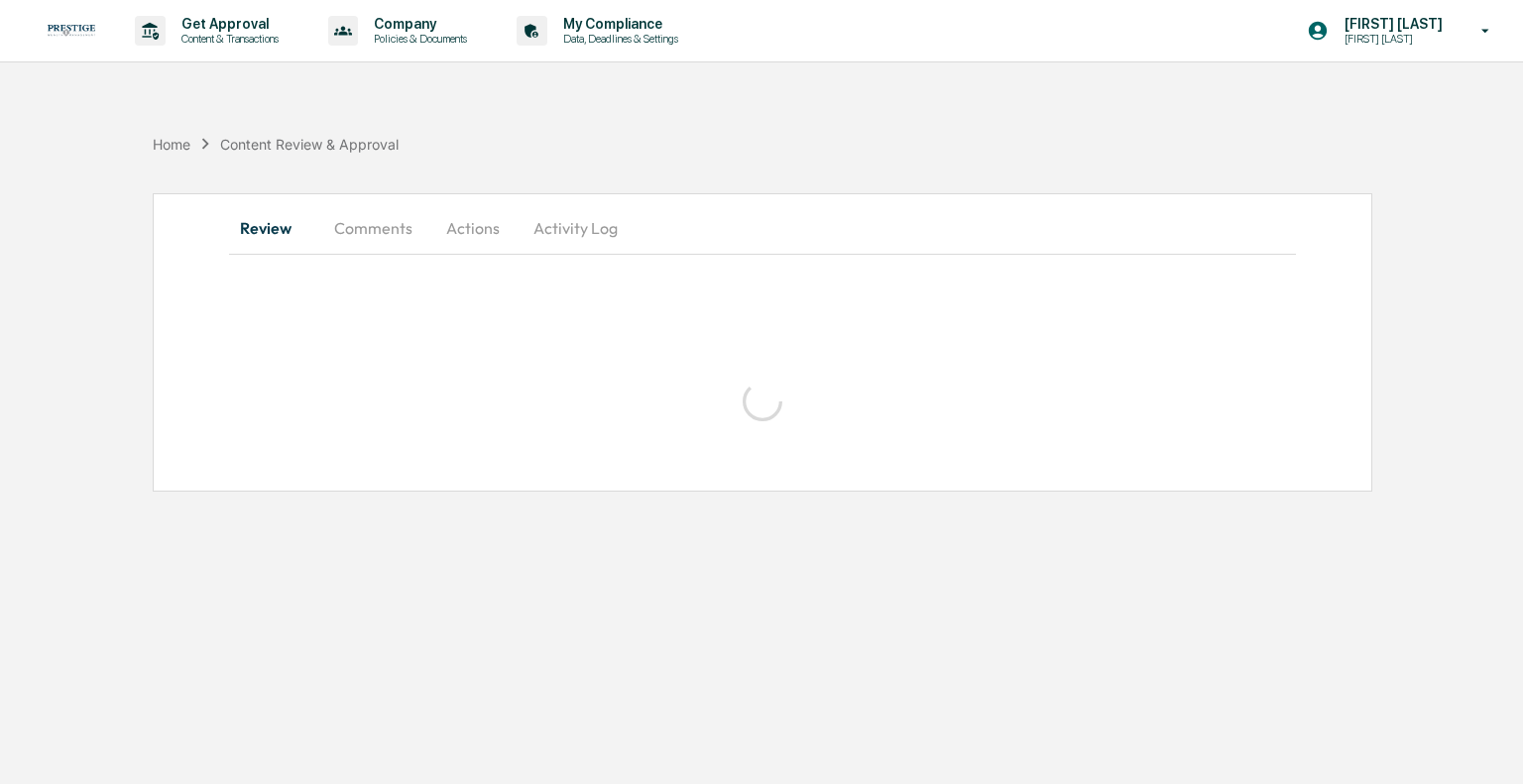 scroll, scrollTop: 0, scrollLeft: 0, axis: both 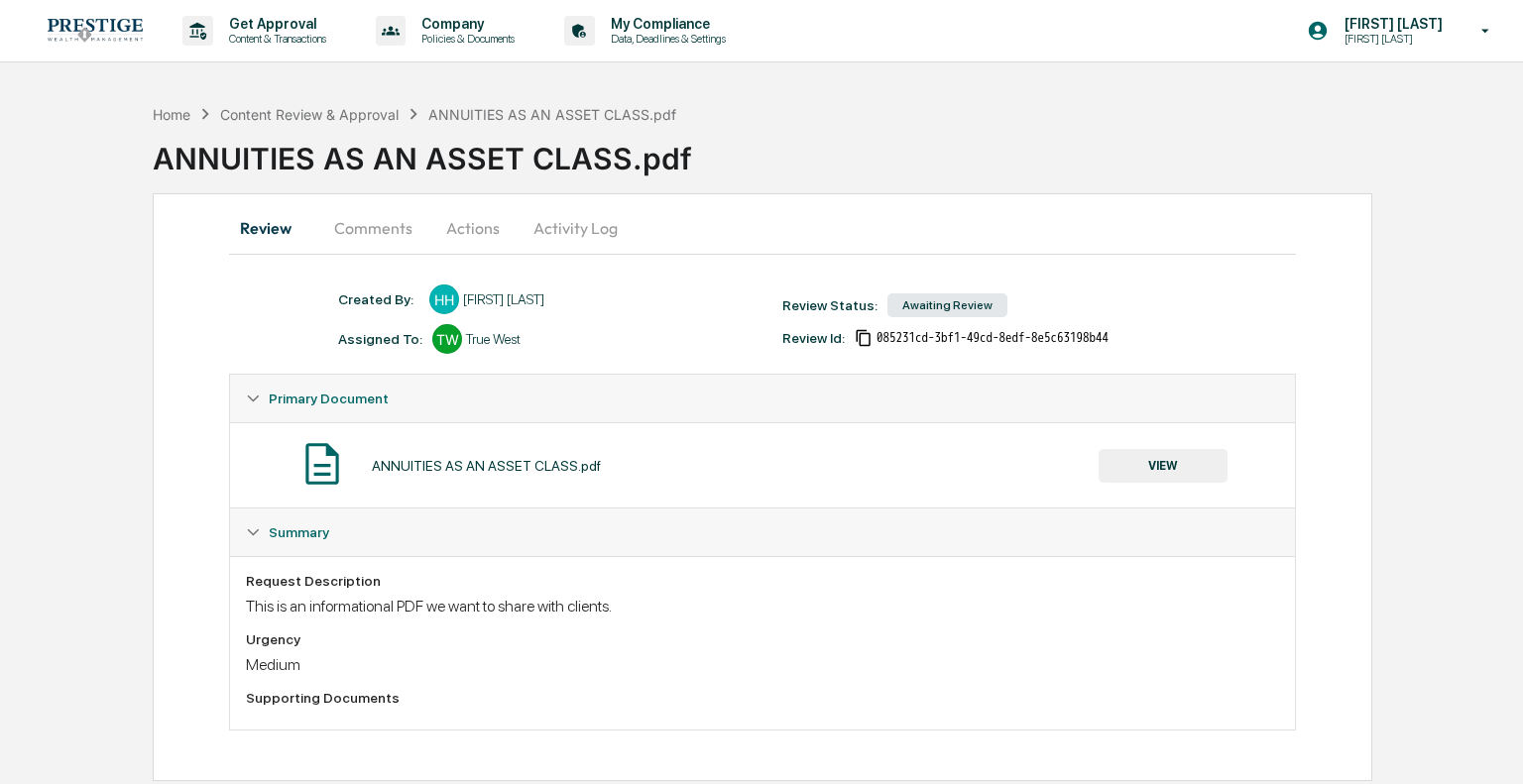 click on "This is an informational PDF we want to share with clients." at bounding box center (762, 606) 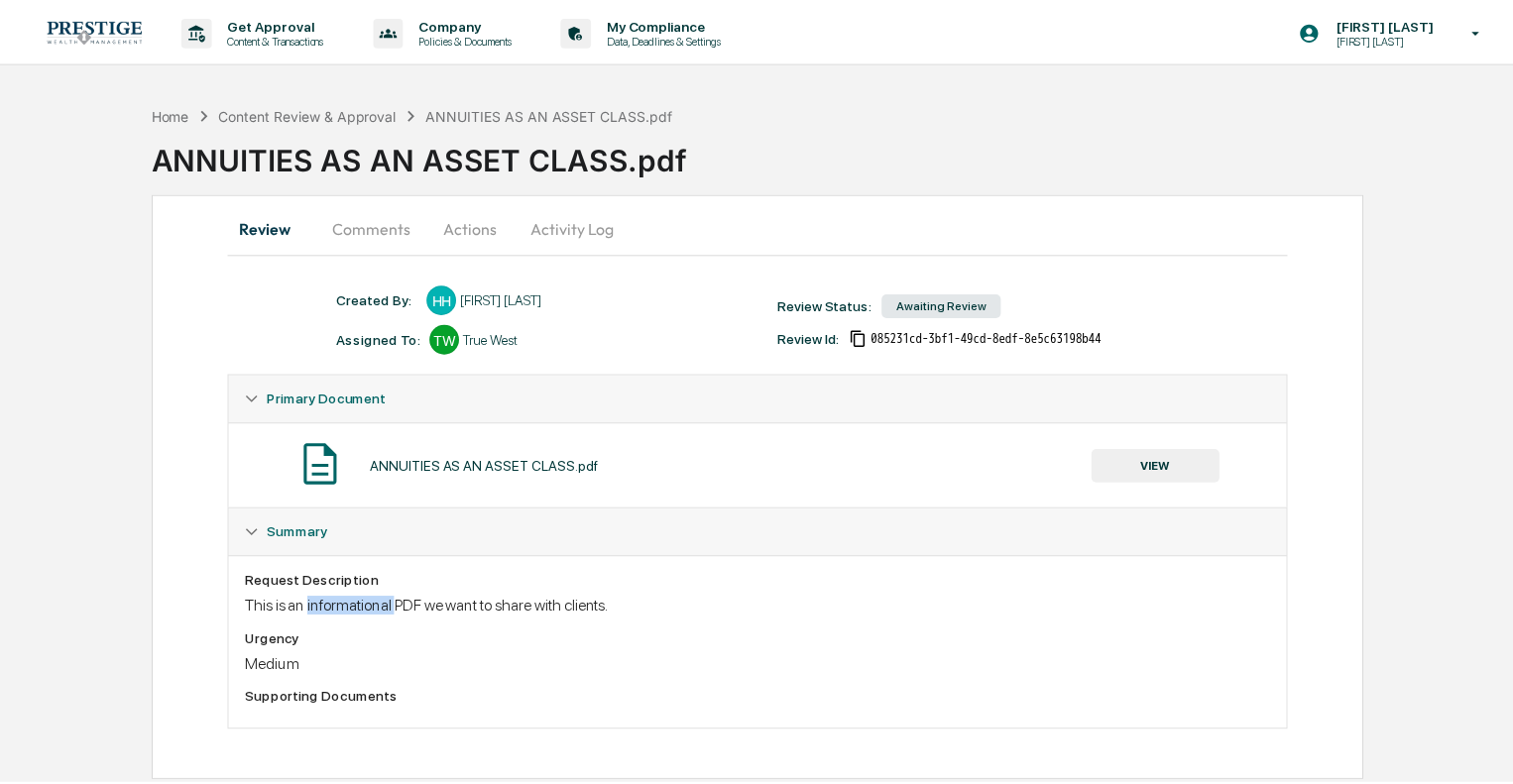 scroll, scrollTop: 0, scrollLeft: 0, axis: both 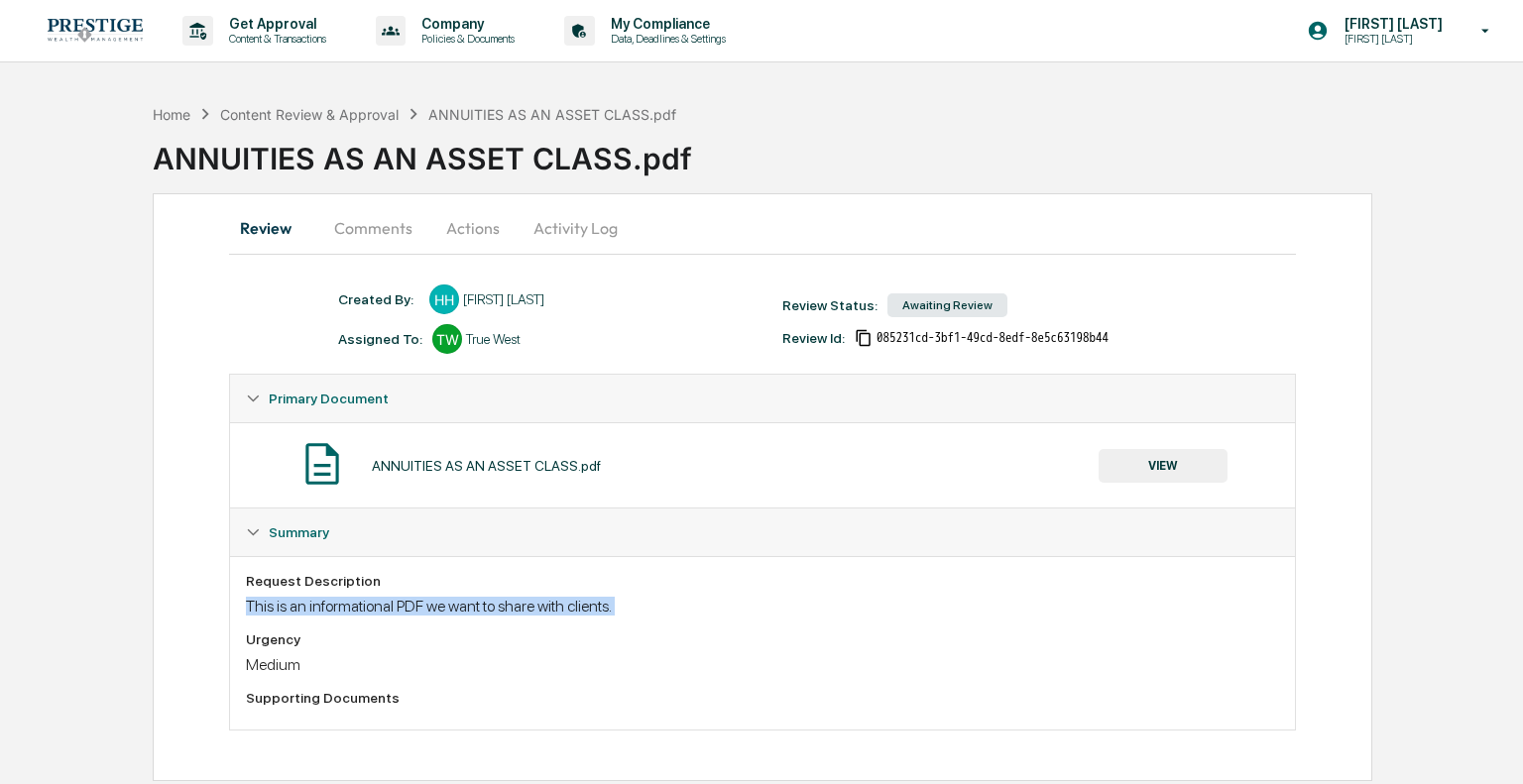 click on "This is an informational PDF we want to share with clients." at bounding box center [762, 606] 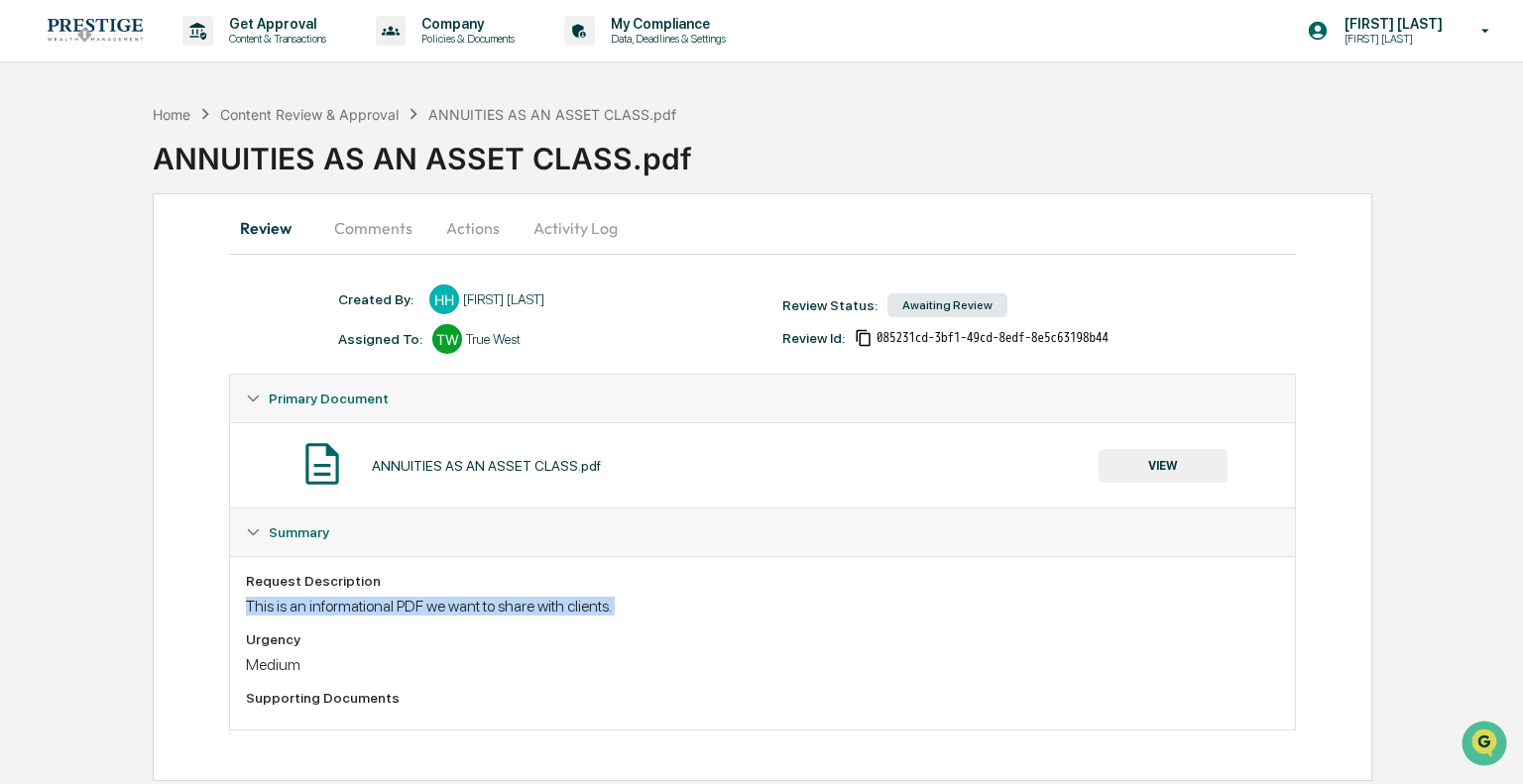 copy on "This is an informational PDF we want to share with clients." 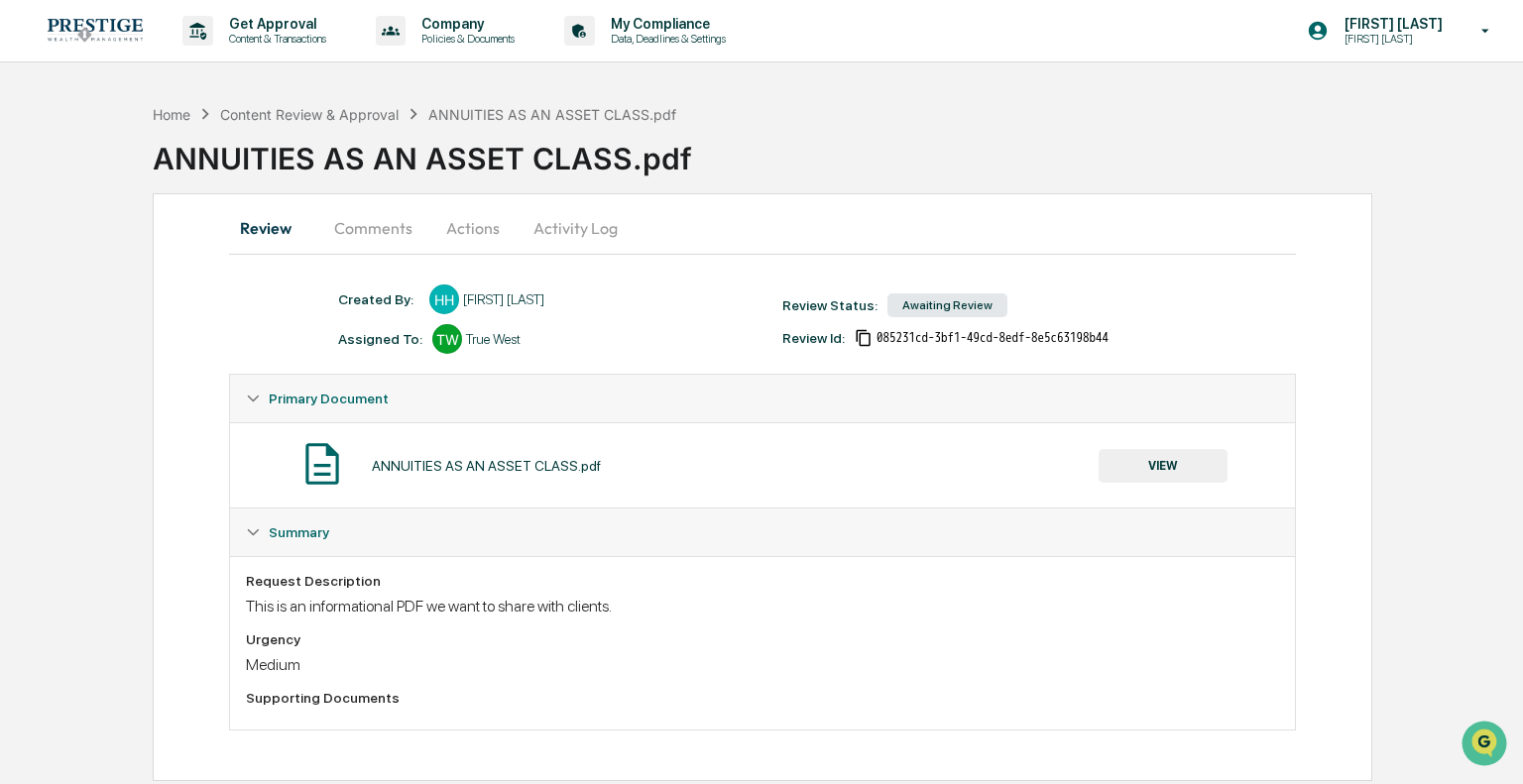 click on "Home Content Review & Approval ANNUITIES AS AN ASSET CLASS.pdf" at bounding box center [414, 114] 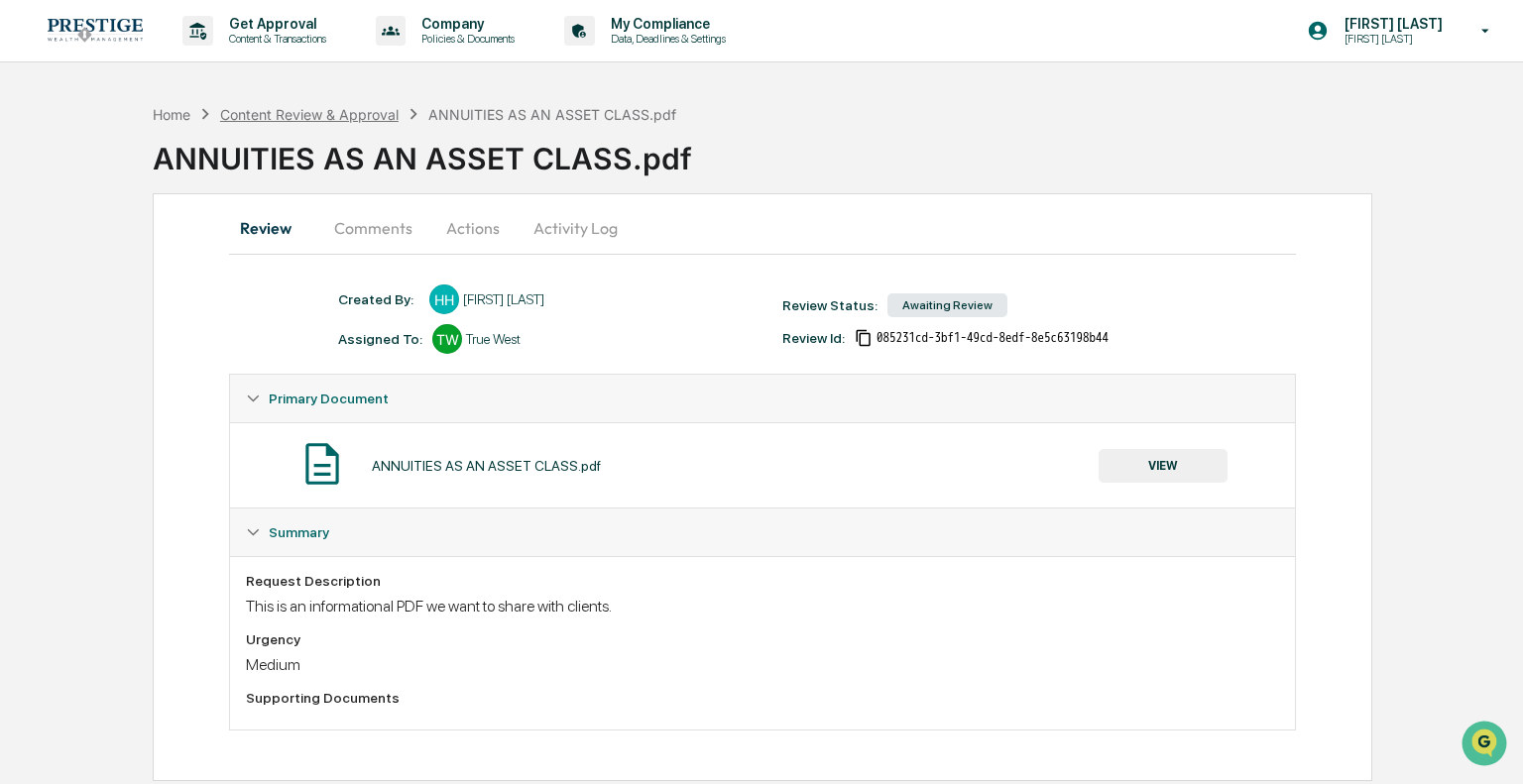 click on "Content Review & Approval" at bounding box center [309, 114] 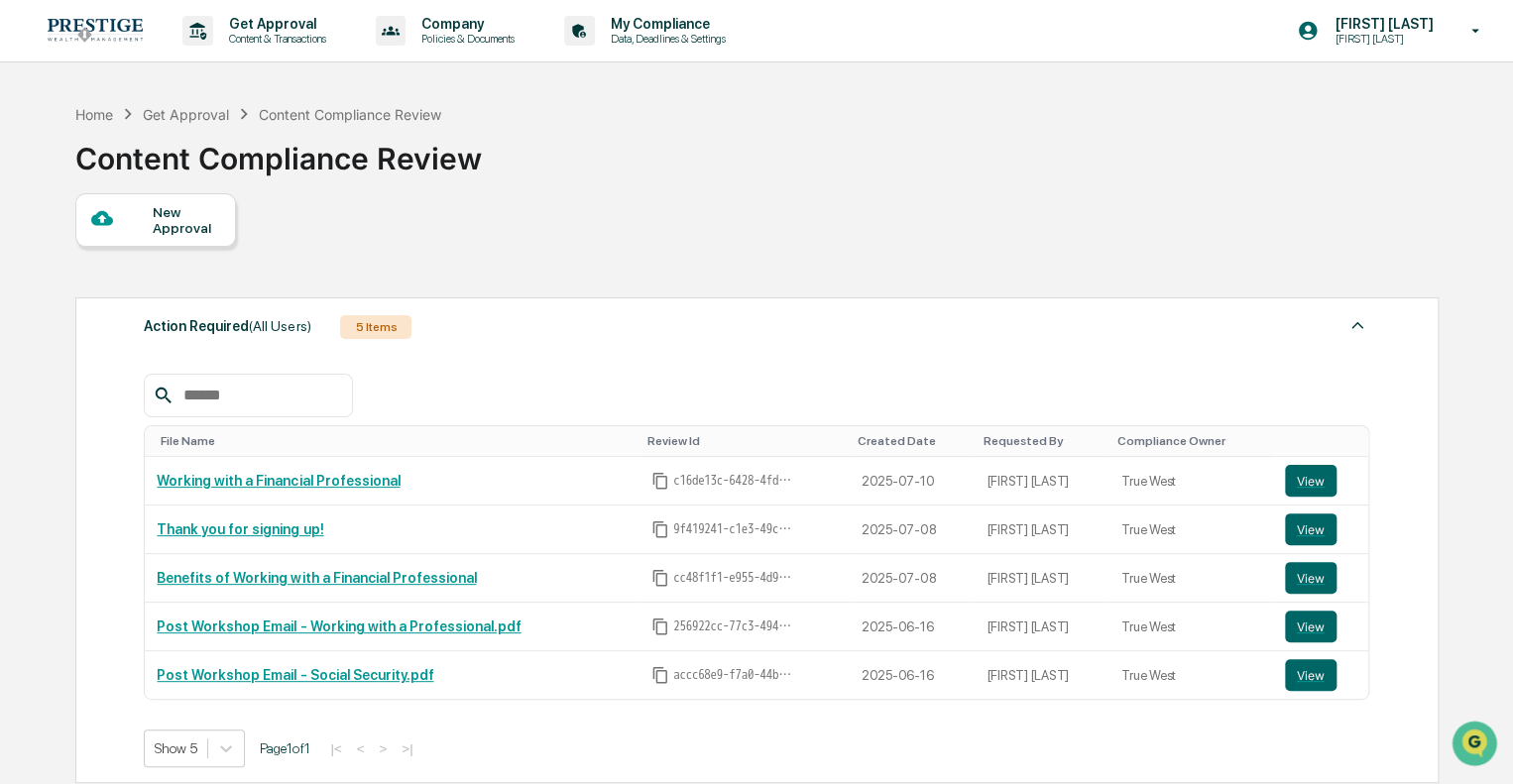 click on "New Approval" at bounding box center [156, 220] 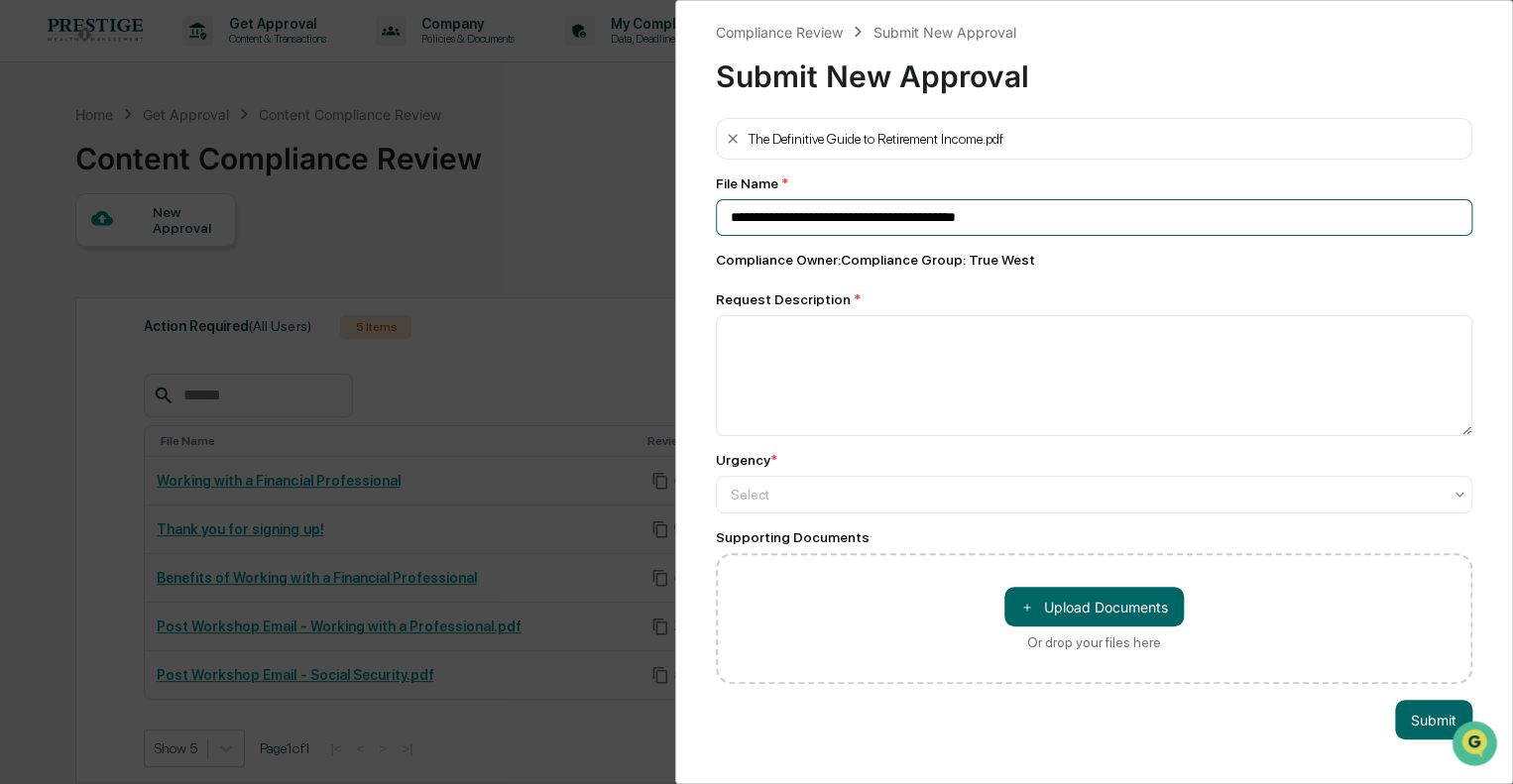click on "**********" at bounding box center (1094, 217) 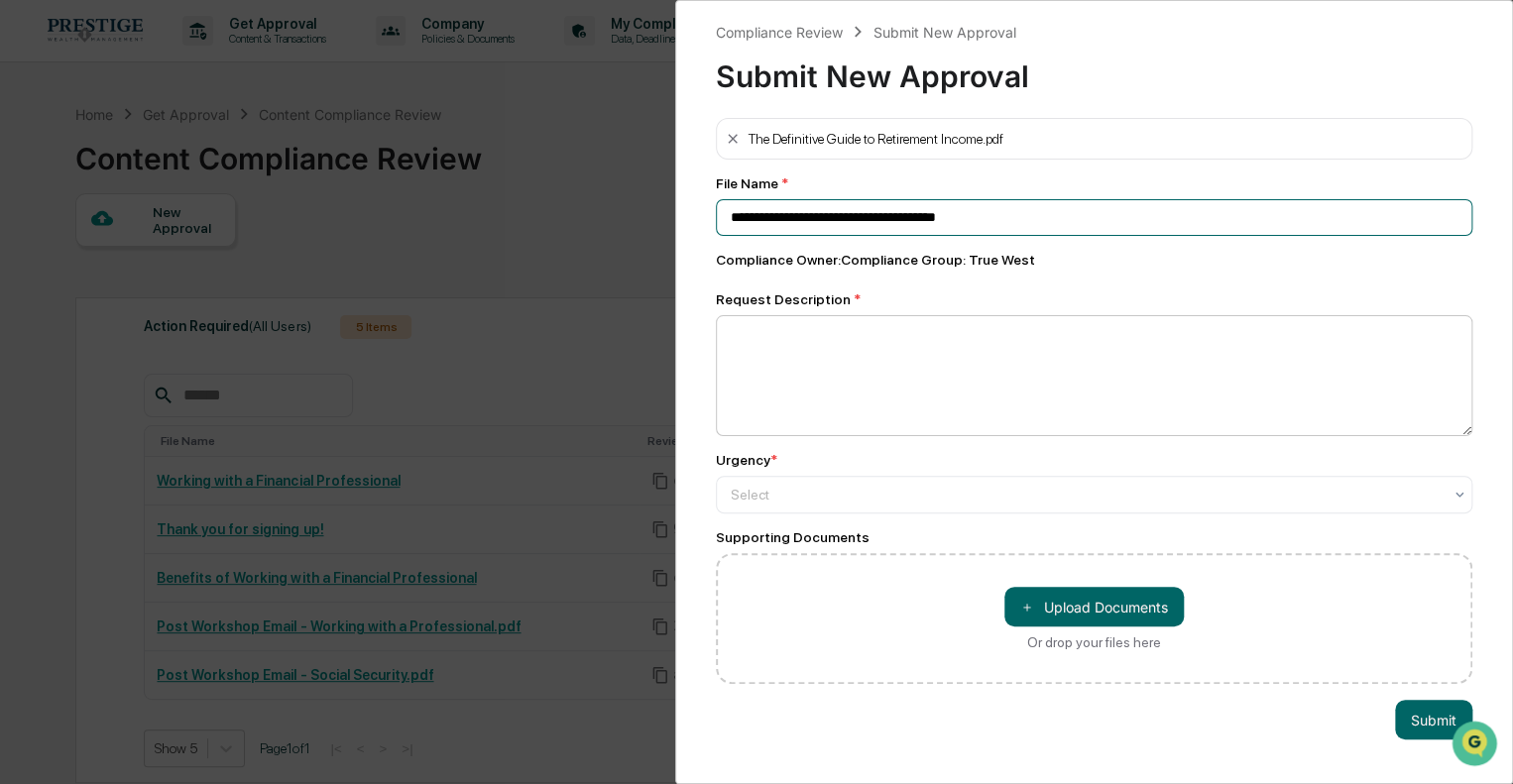 type on "**********" 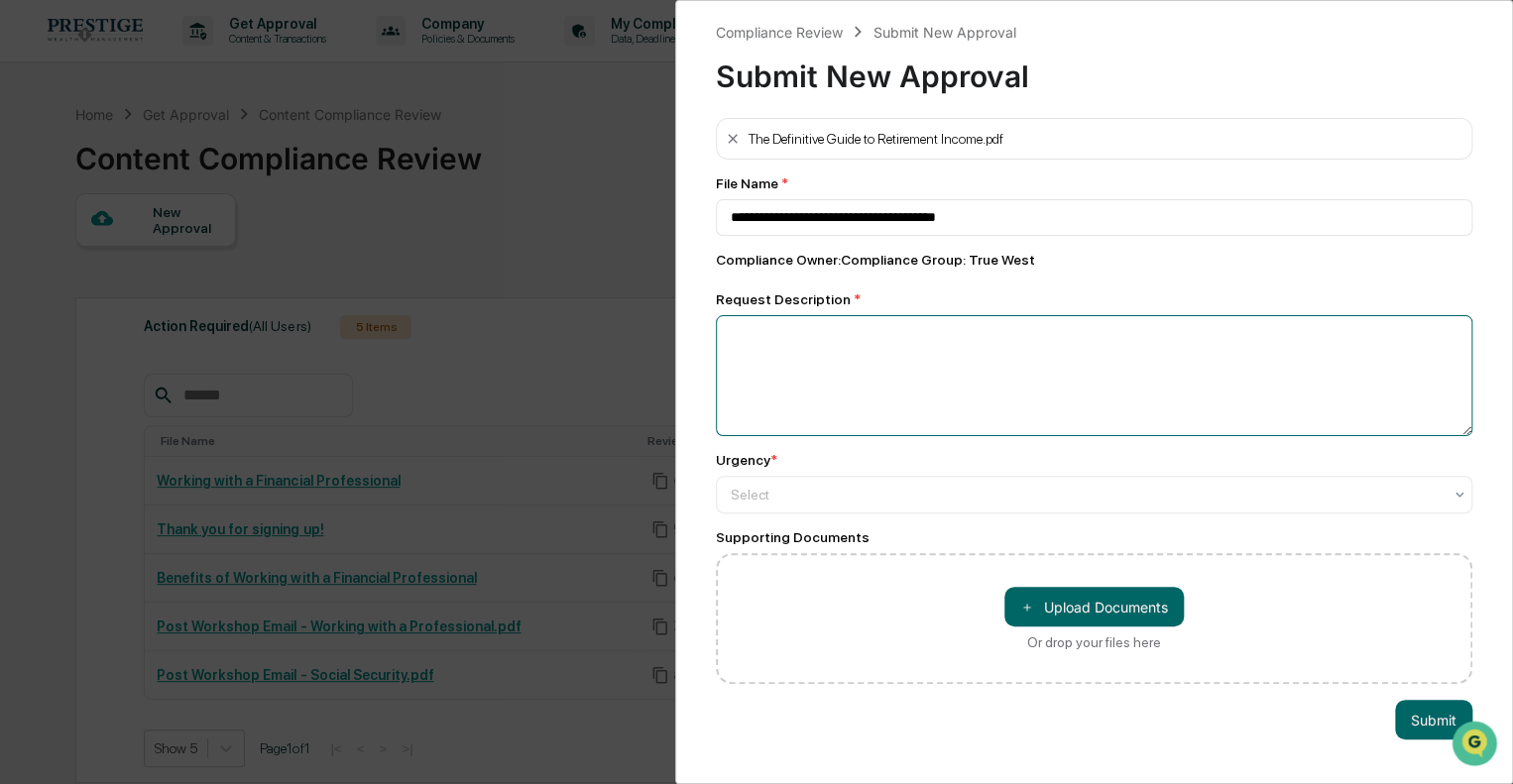 click at bounding box center [1094, 376] 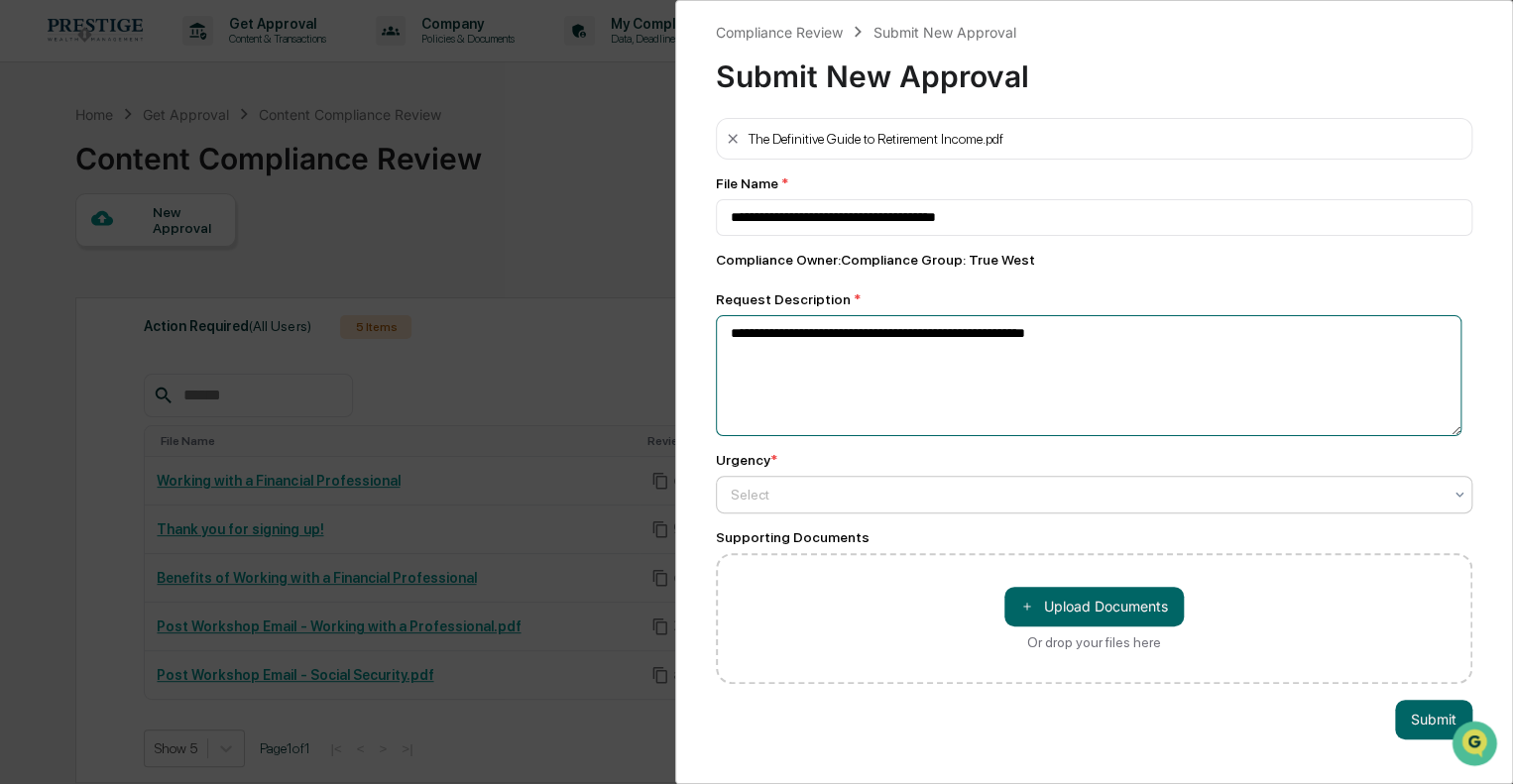 type on "**********" 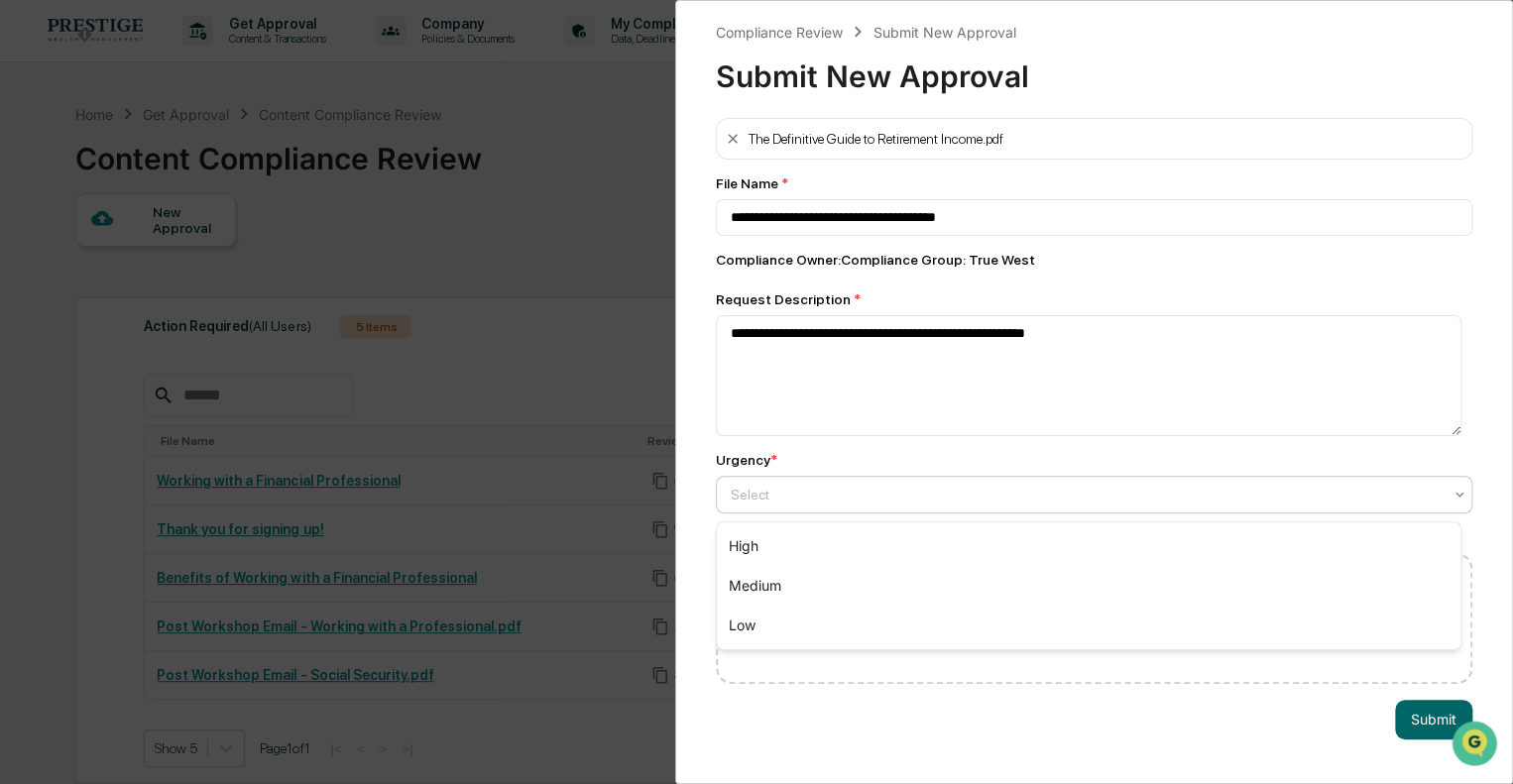click at bounding box center [1086, 495] 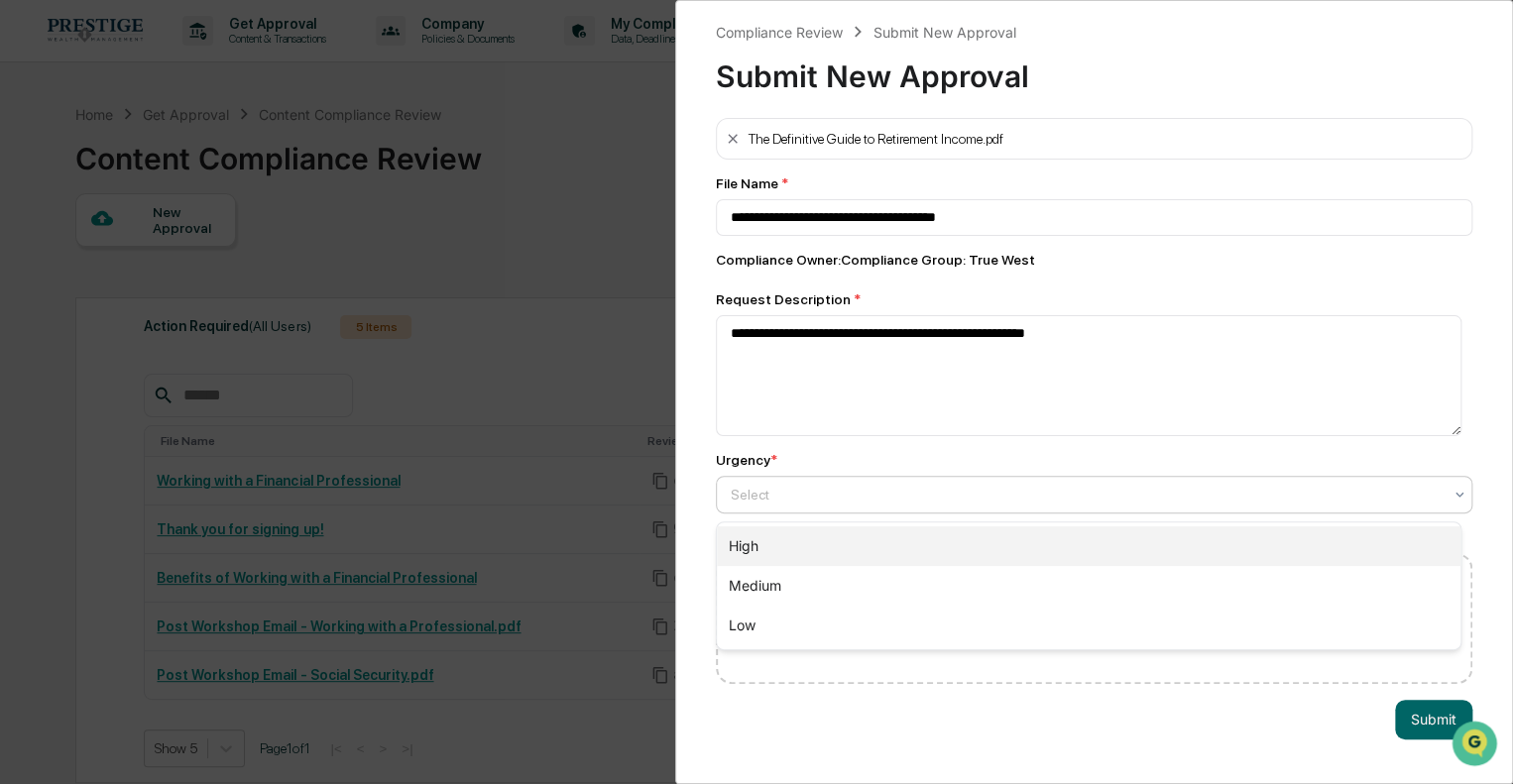click on "High" at bounding box center [1089, 546] 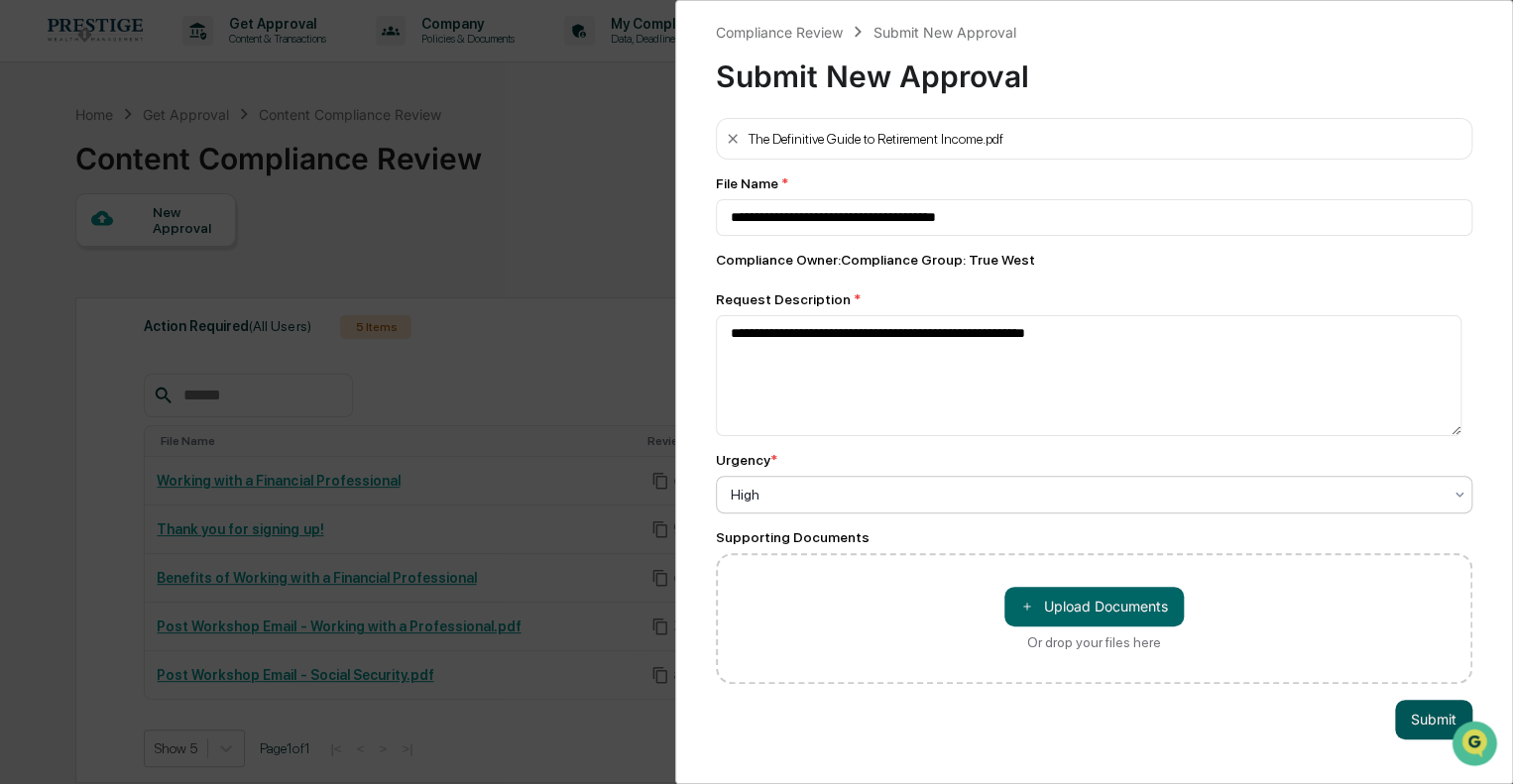 click on "Submit" at bounding box center (1434, 720) 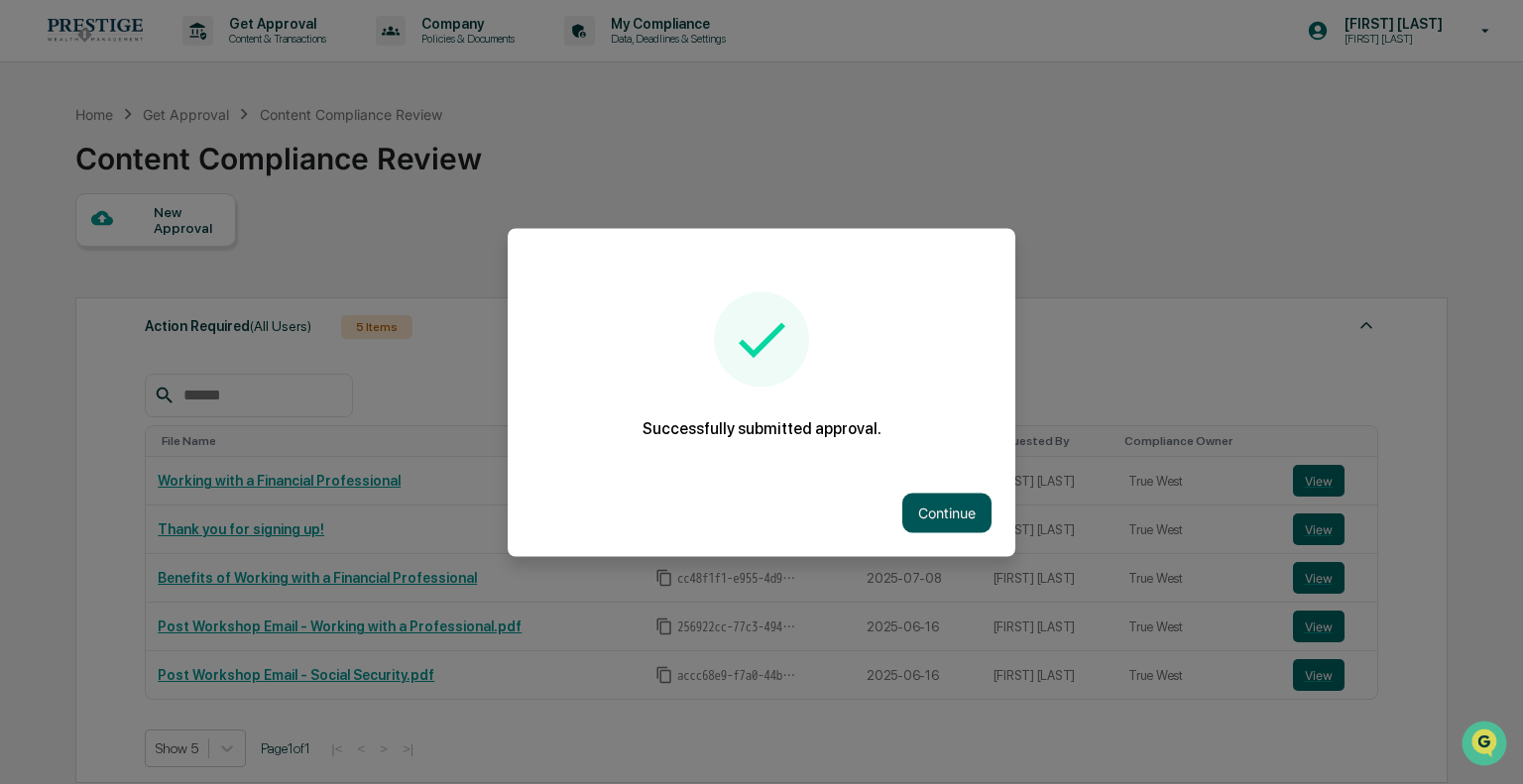 click on "Continue" at bounding box center [947, 512] 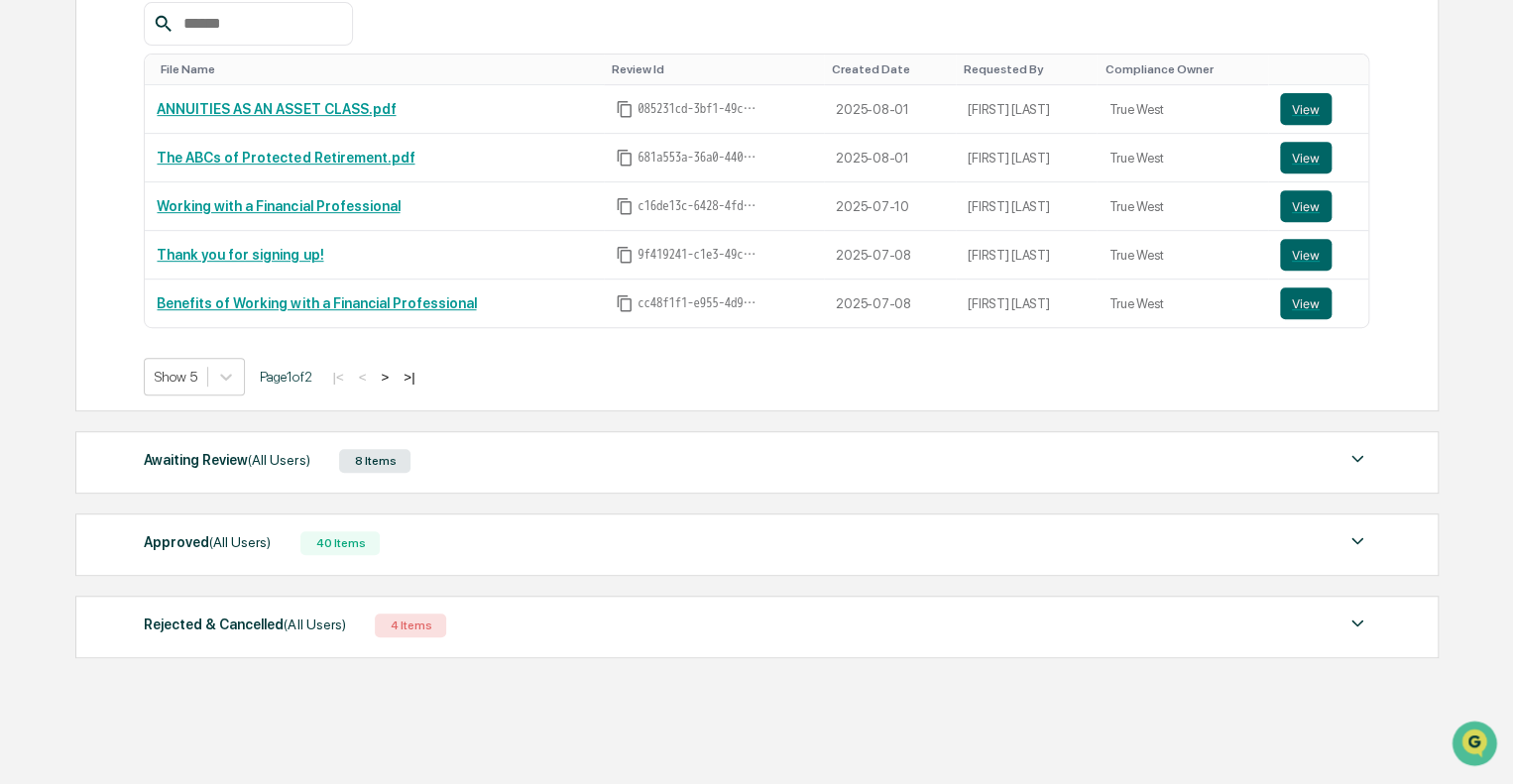 scroll, scrollTop: 392, scrollLeft: 0, axis: vertical 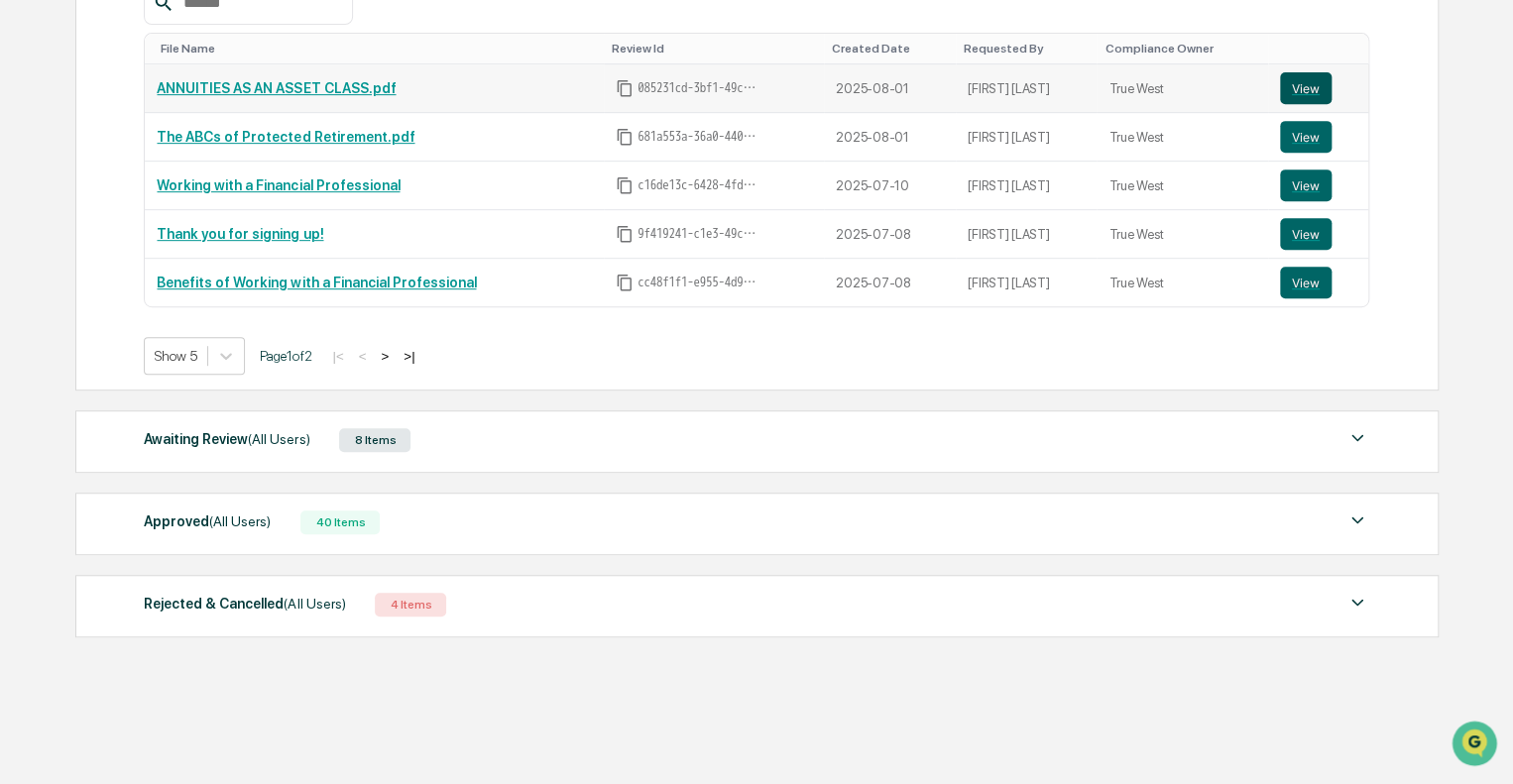 click on "View" at bounding box center (1306, 88) 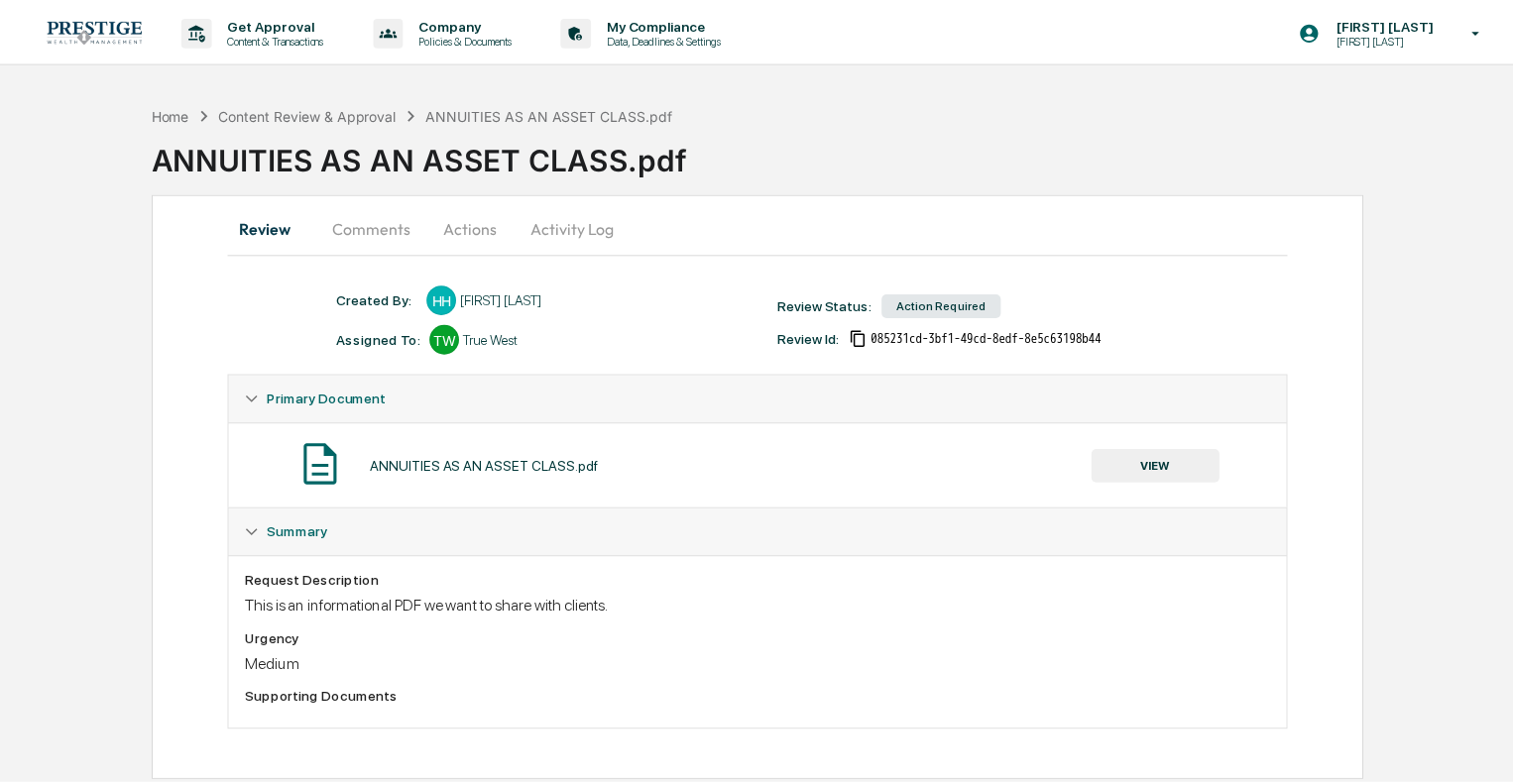 scroll, scrollTop: 0, scrollLeft: 0, axis: both 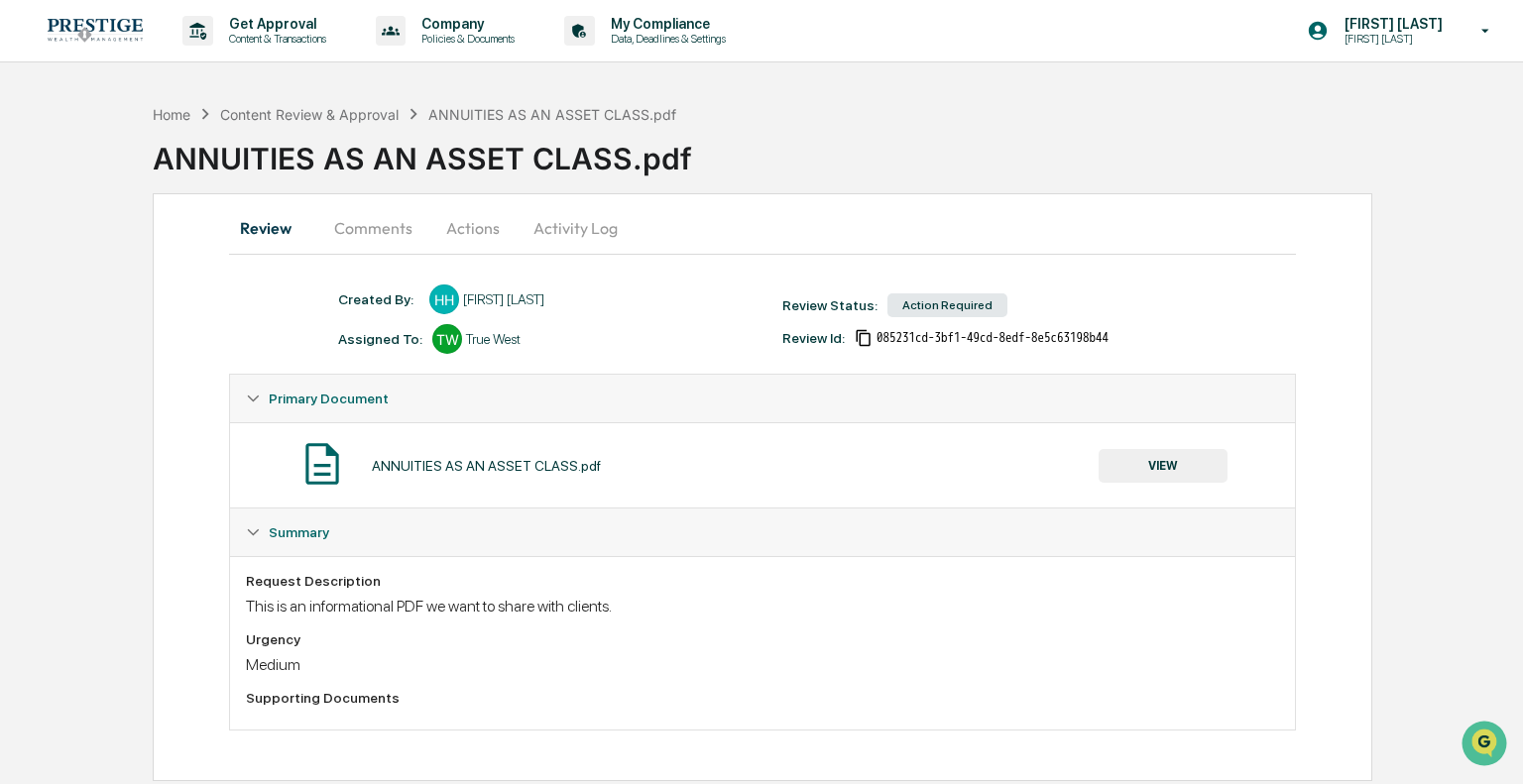 click on "Comments" at bounding box center (373, 228) 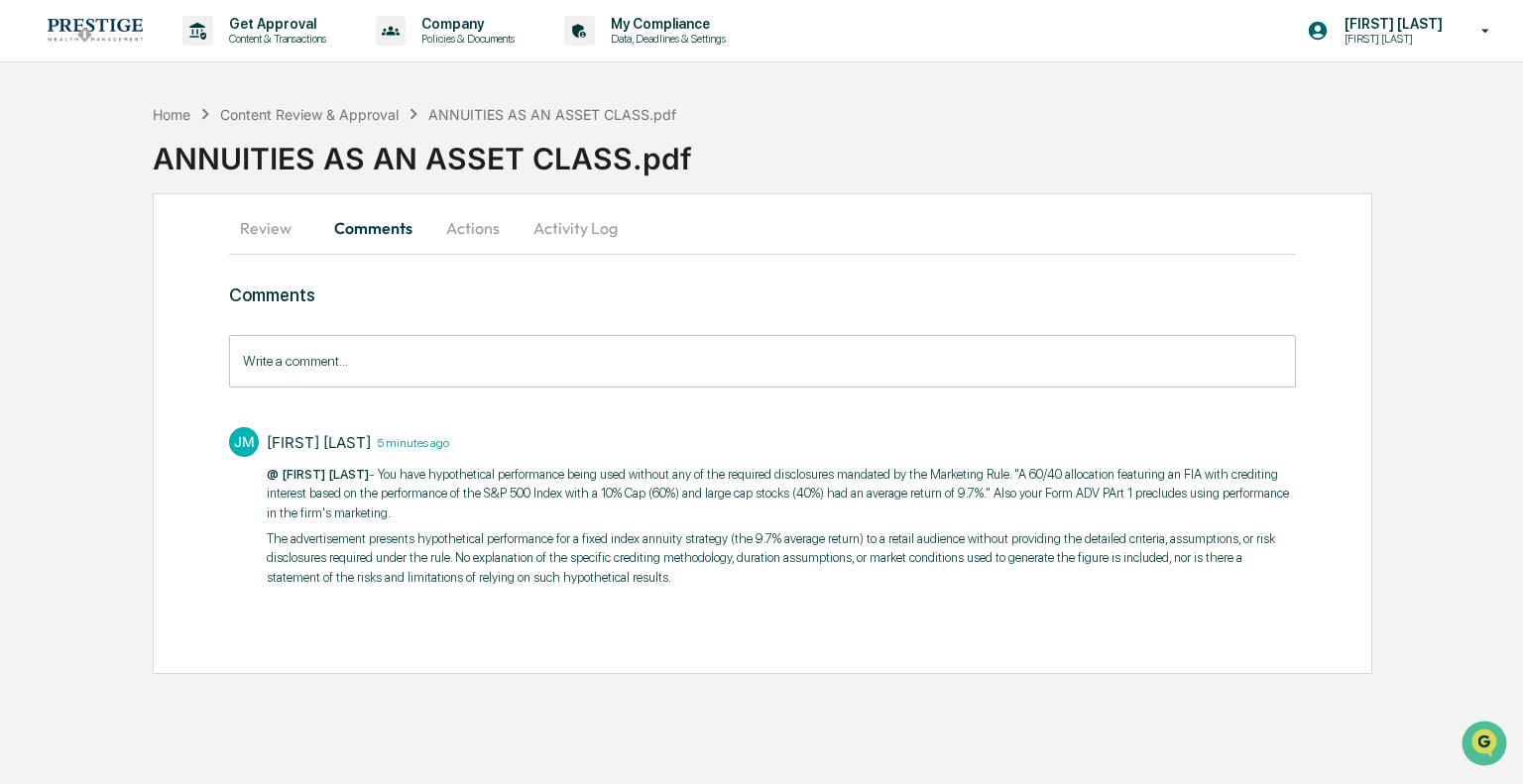 type 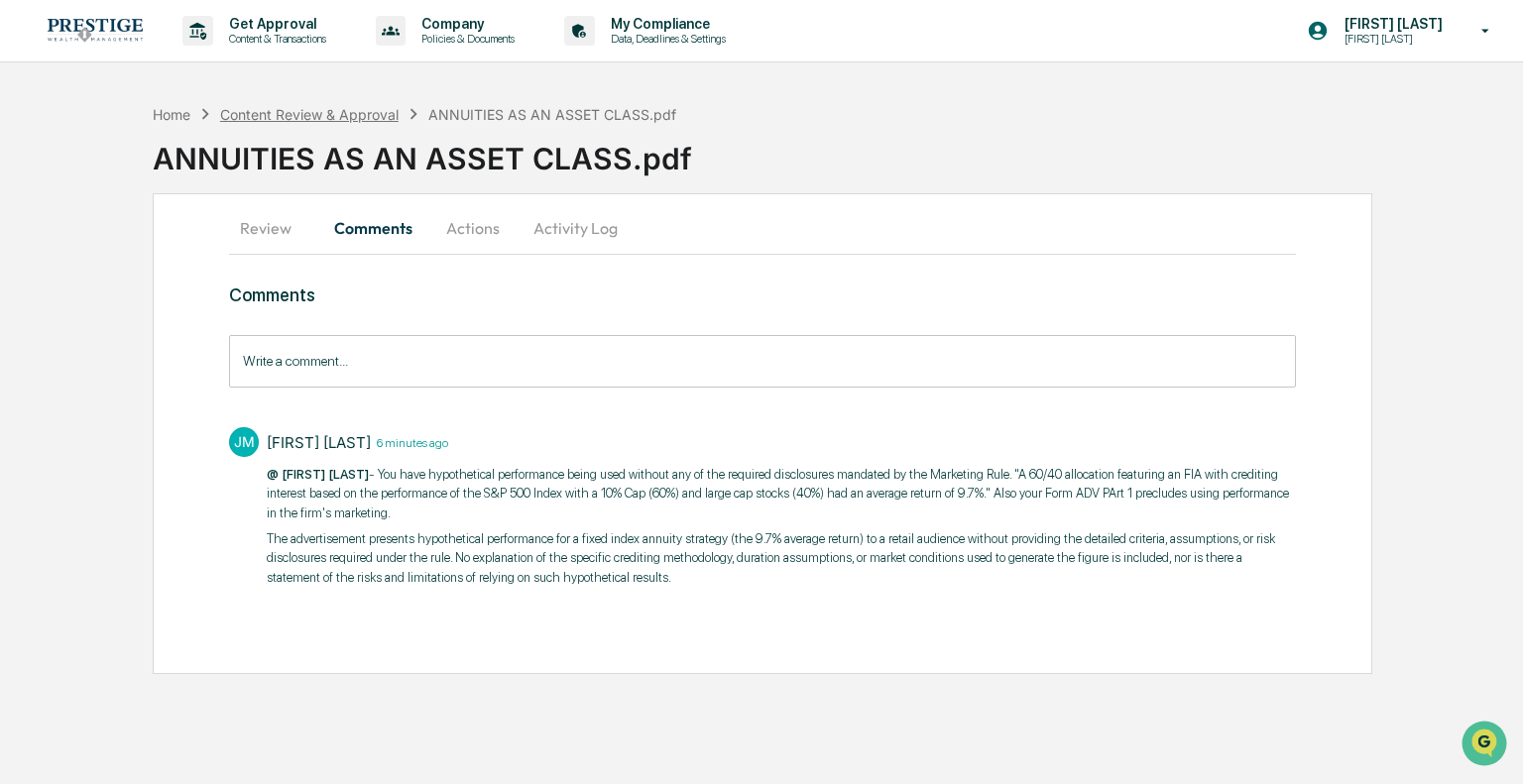 click on "Content Review & Approval" at bounding box center [309, 114] 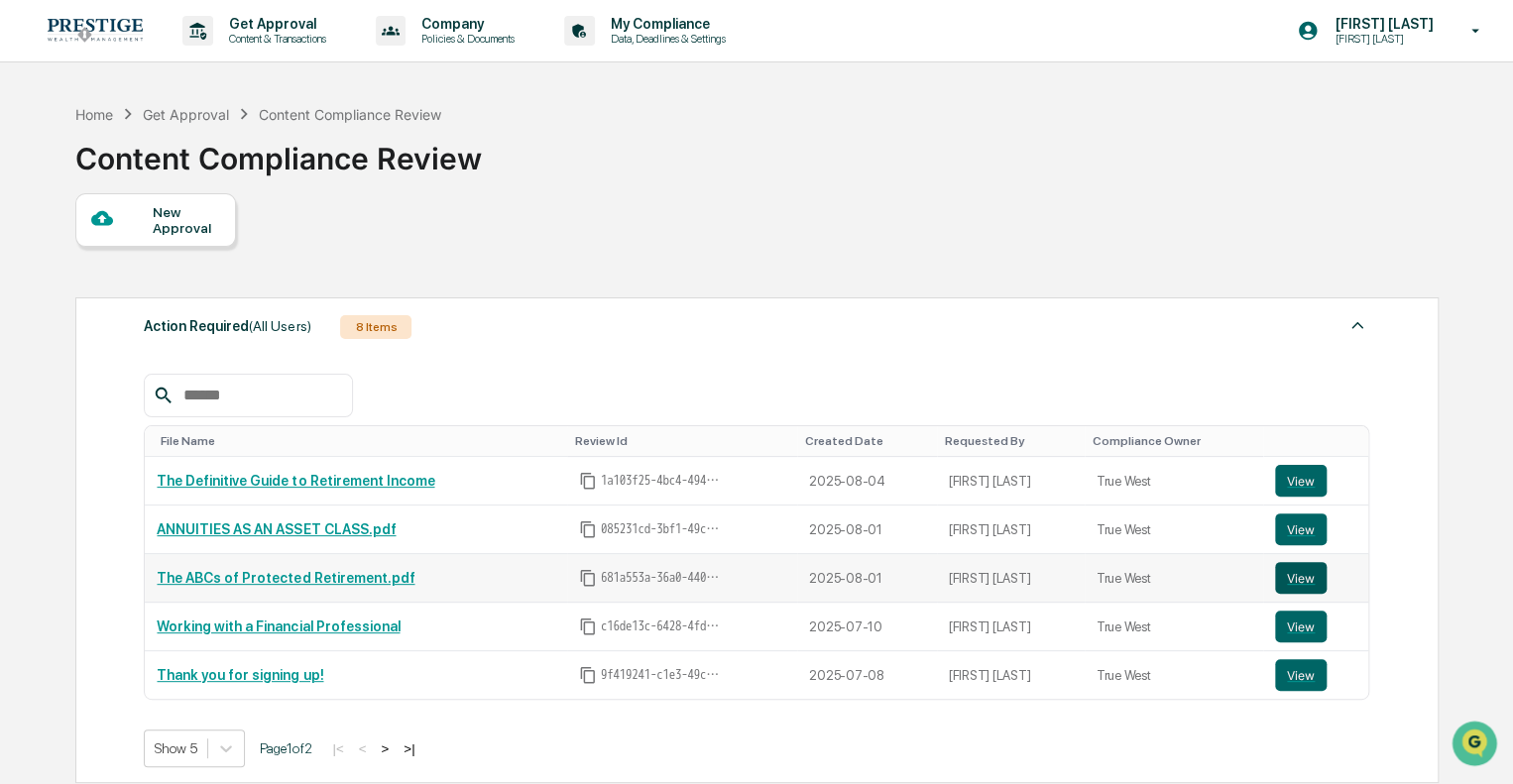 click on "View" at bounding box center [1301, 578] 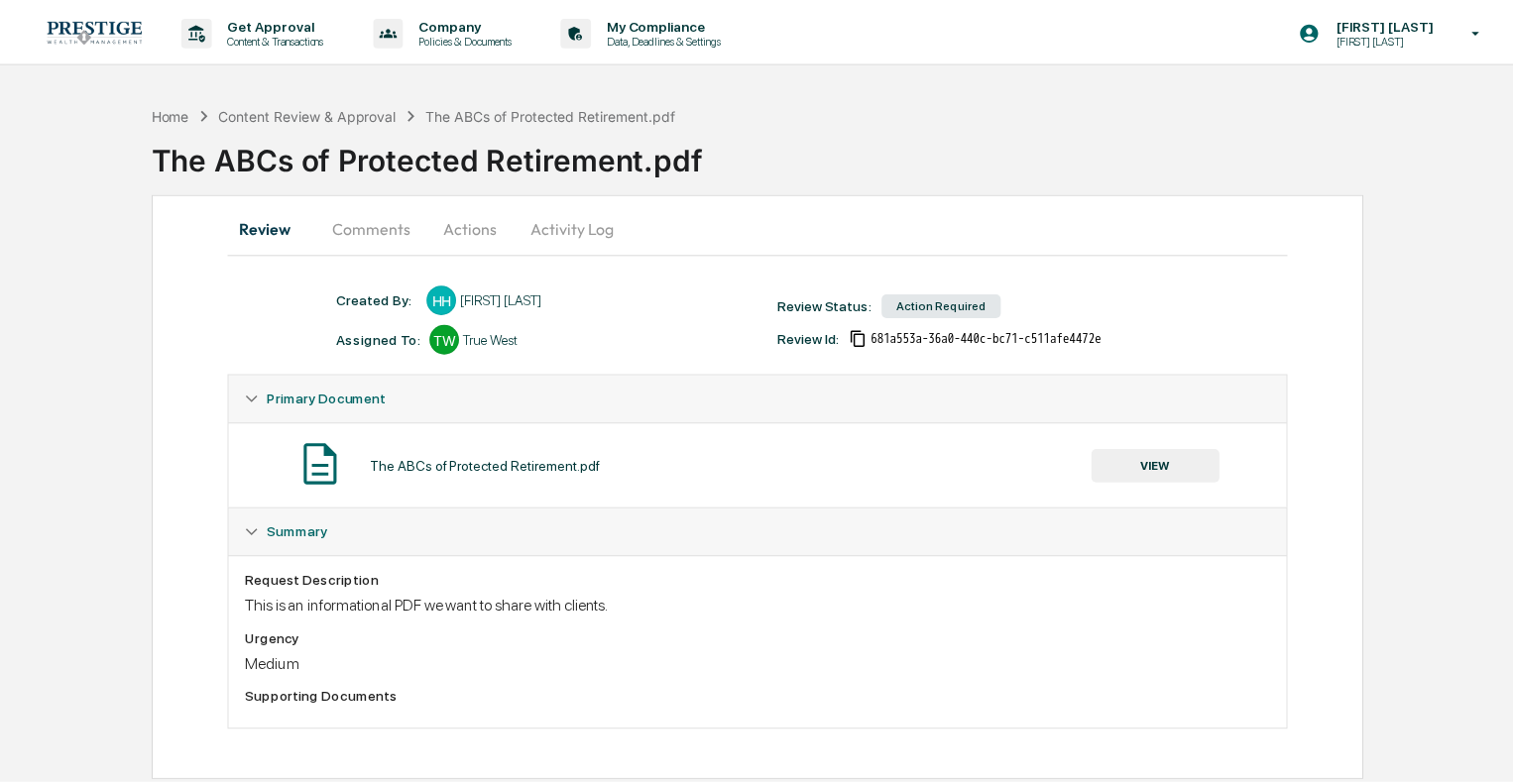 scroll, scrollTop: 0, scrollLeft: 0, axis: both 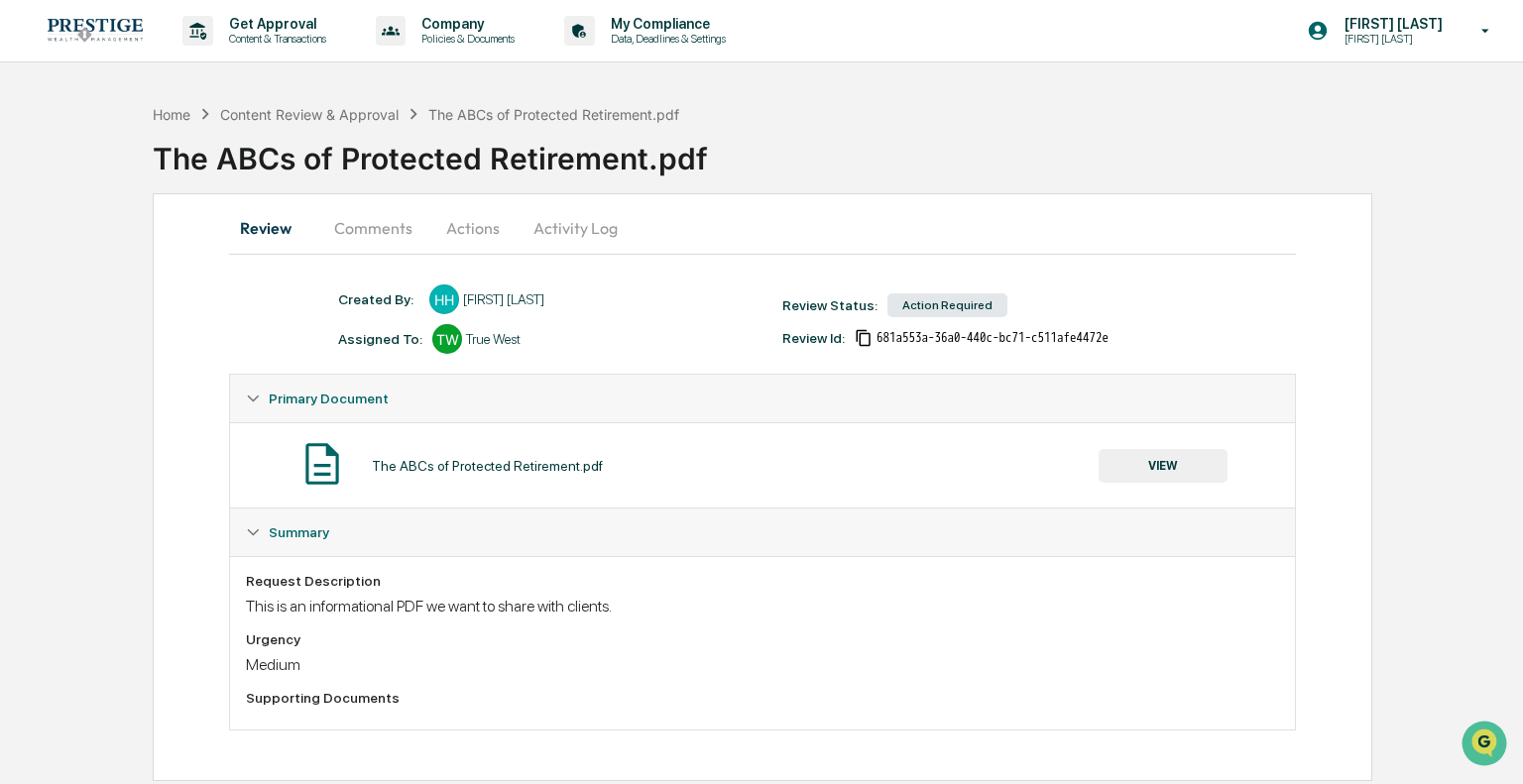 click on "Comments" at bounding box center [373, 228] 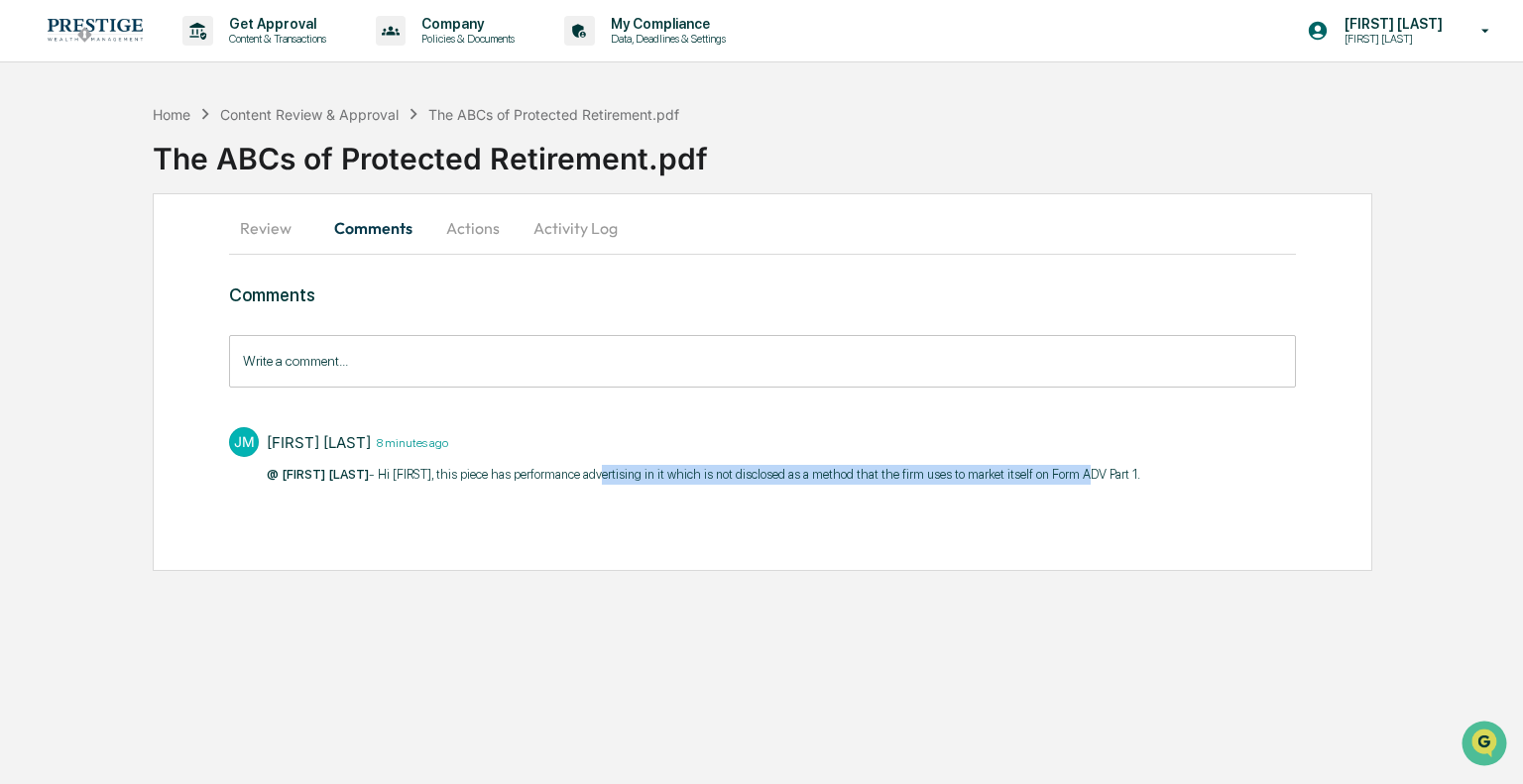 drag, startPoint x: 619, startPoint y: 476, endPoint x: 1082, endPoint y: 500, distance: 463.6216 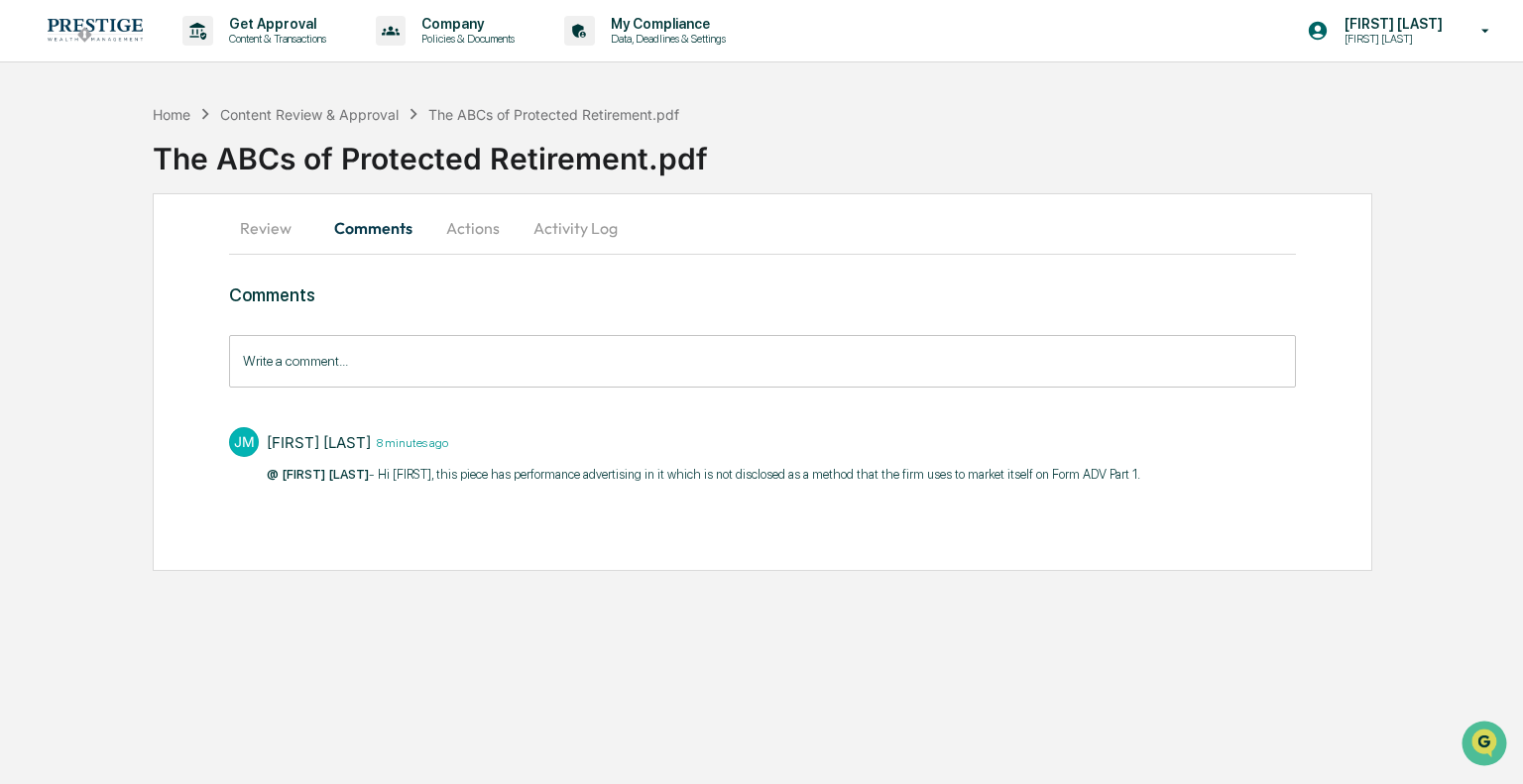 click on "Comments Write a comment... Write a comment... JM James Mason 8 minutes ago @ [FIRST] [LAST] - Hi [FIRST], this piece has performance advertising in it which is not disclosed as a method that the firm uses to market itself on Form ADV Part 1. ​" at bounding box center (762, 422) 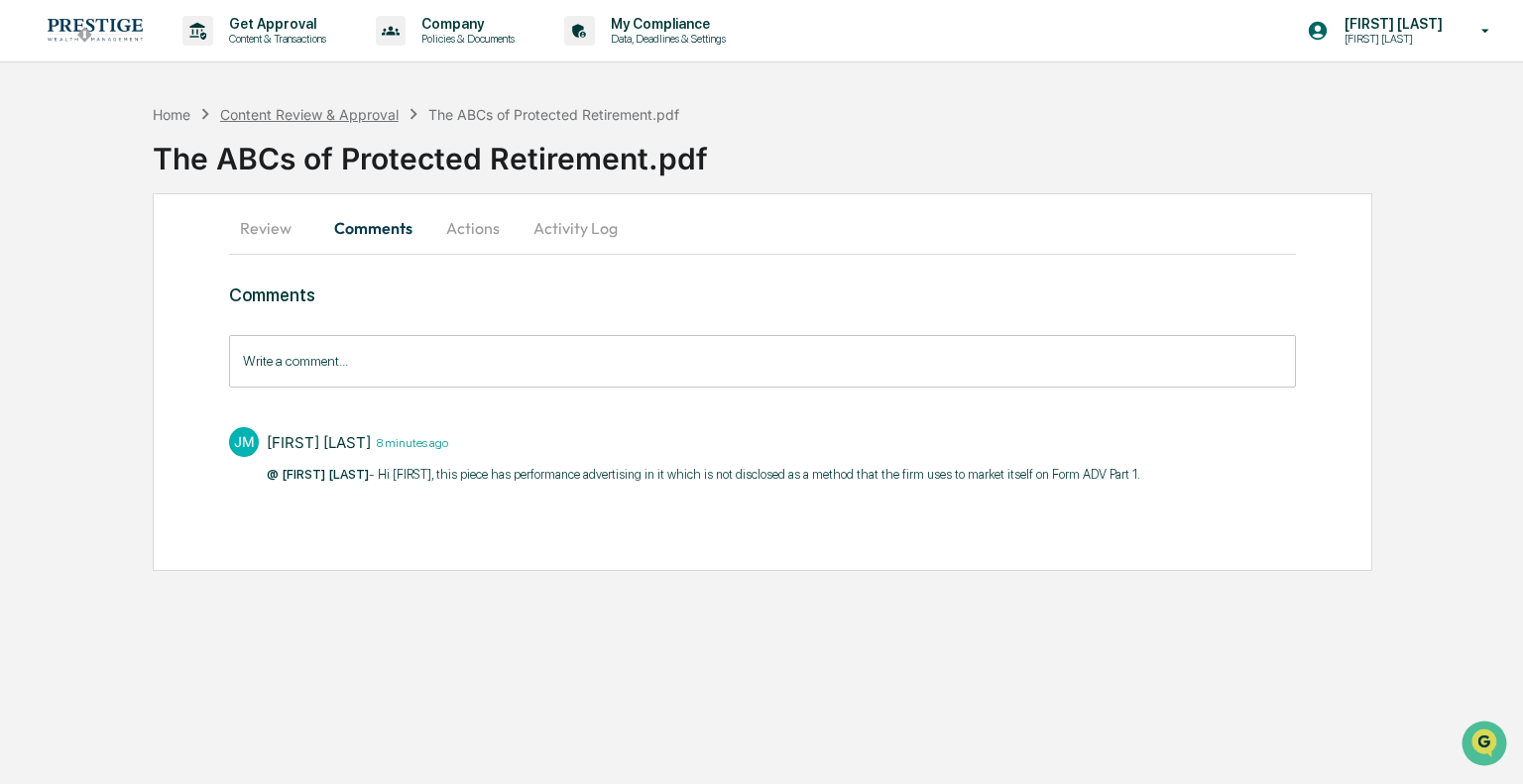 click on "Content Review & Approval" at bounding box center [309, 114] 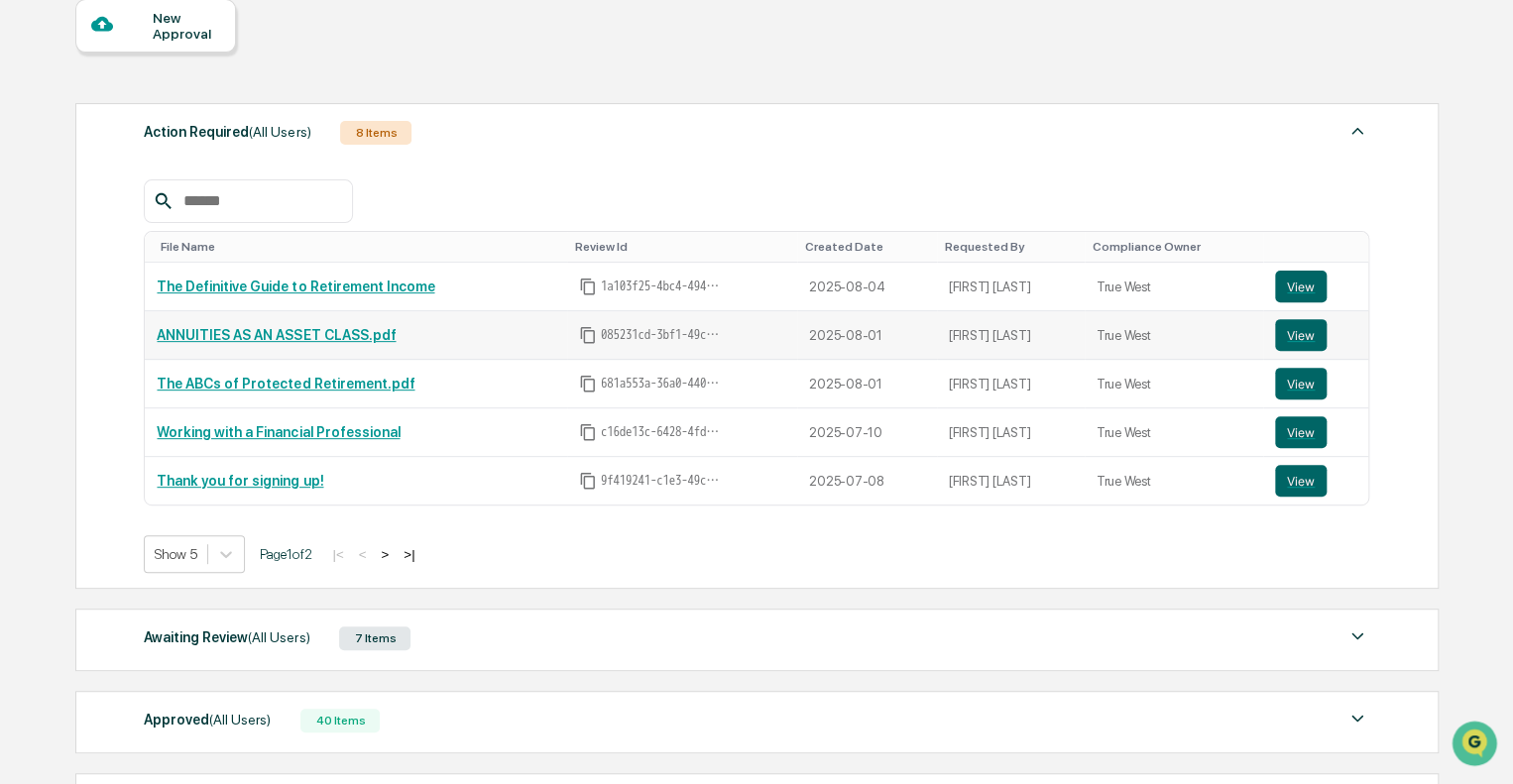 scroll, scrollTop: 198, scrollLeft: 0, axis: vertical 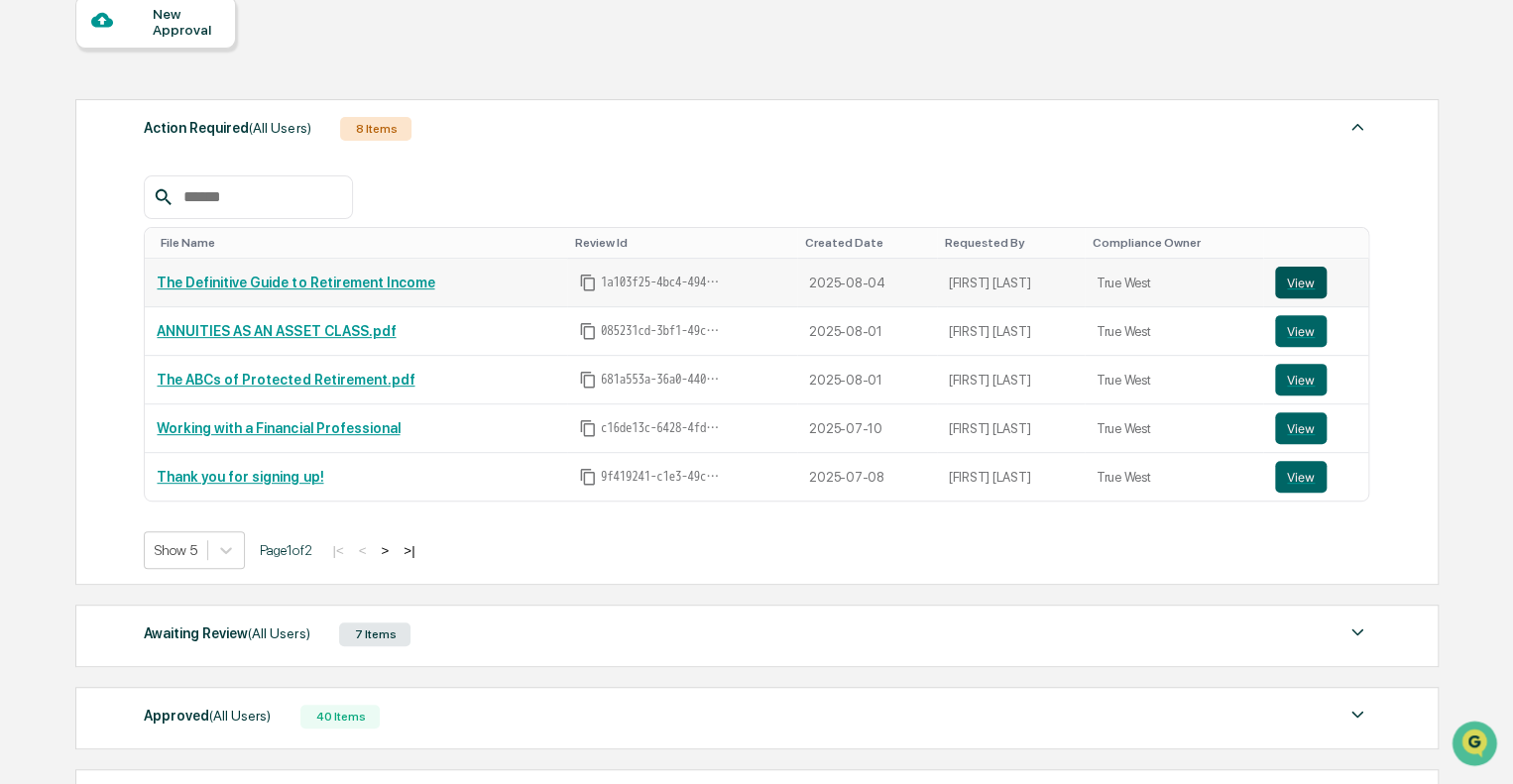 click on "View" at bounding box center (1301, 282) 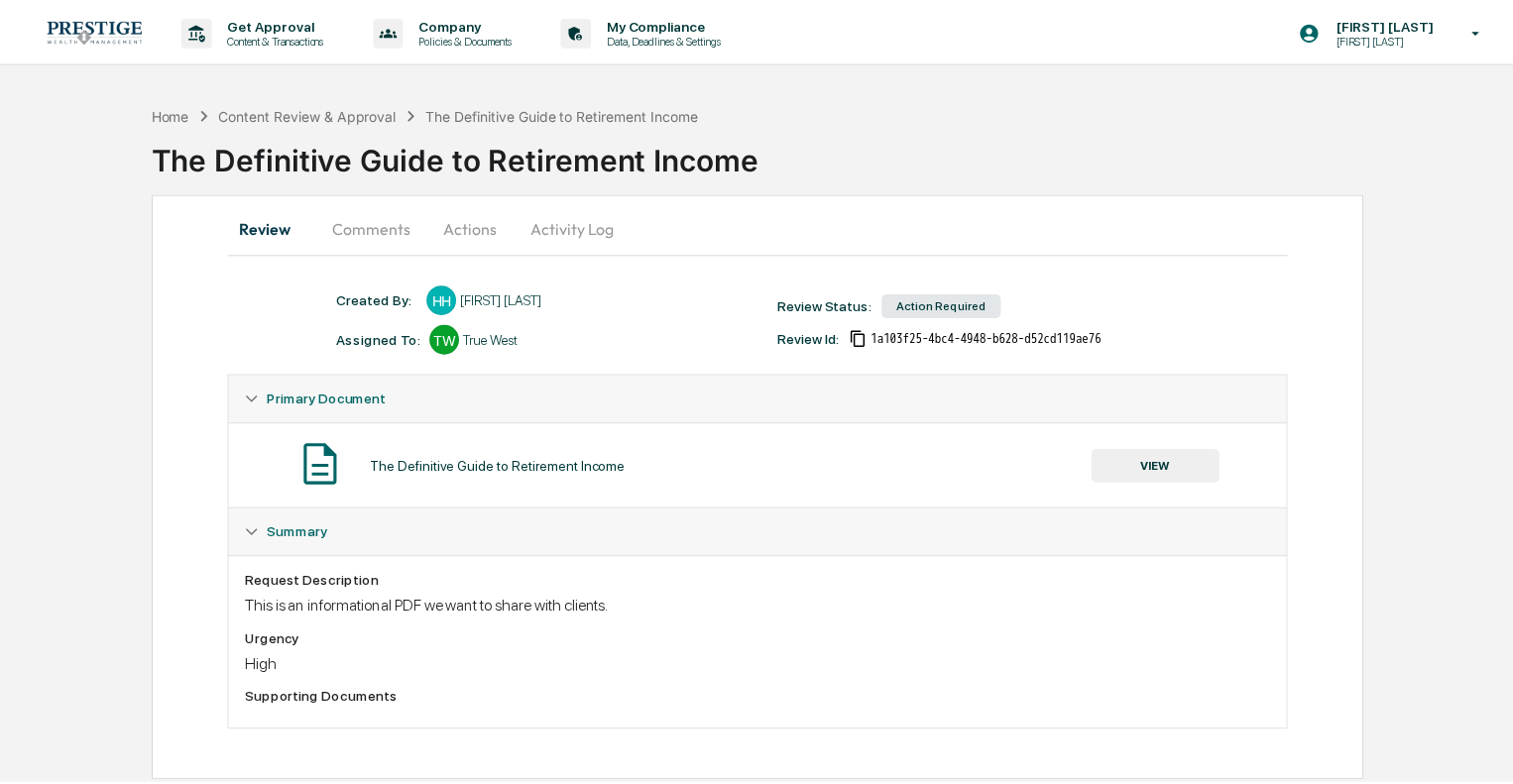 scroll, scrollTop: 0, scrollLeft: 0, axis: both 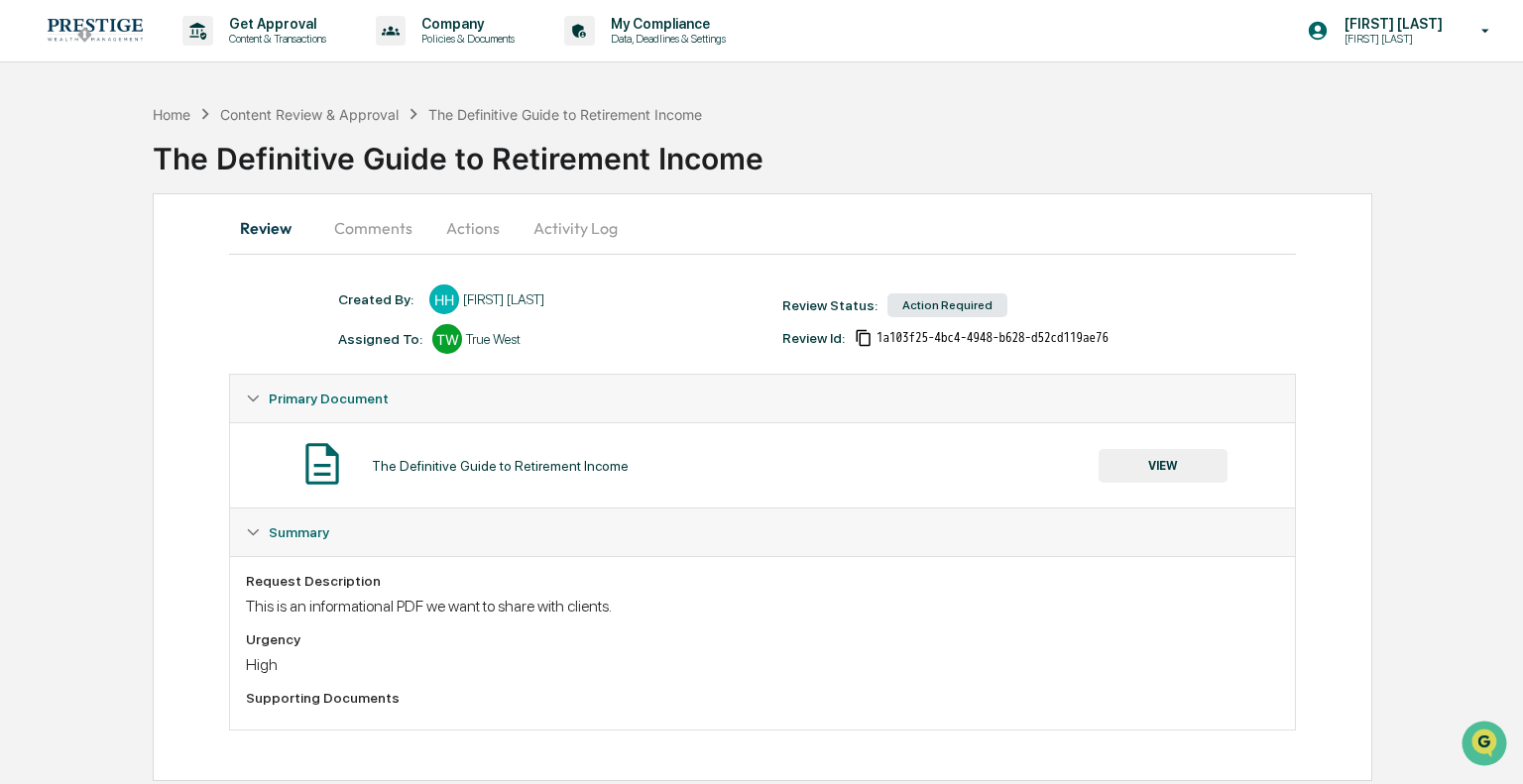click on "Comments" at bounding box center (373, 228) 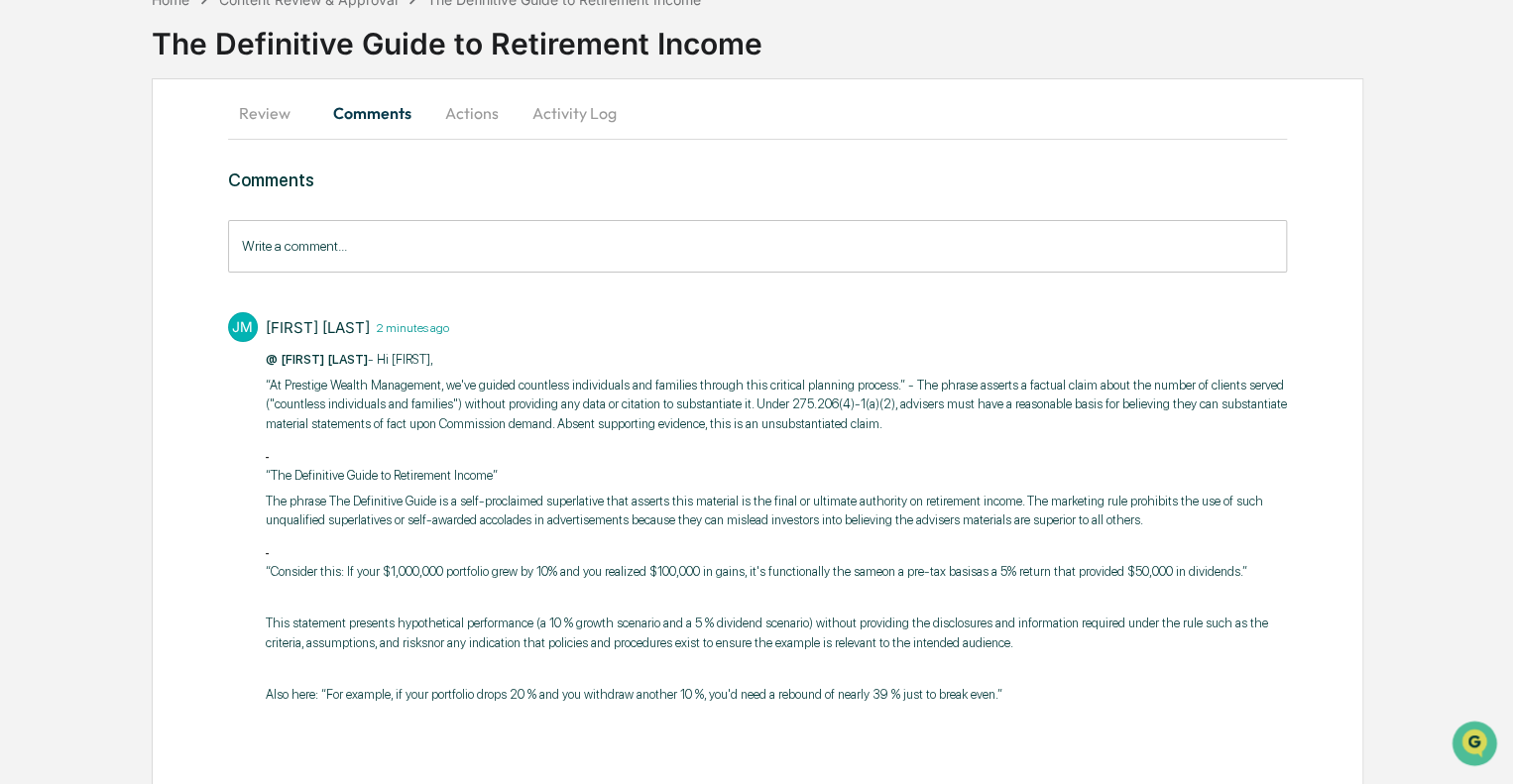 scroll, scrollTop: 119, scrollLeft: 0, axis: vertical 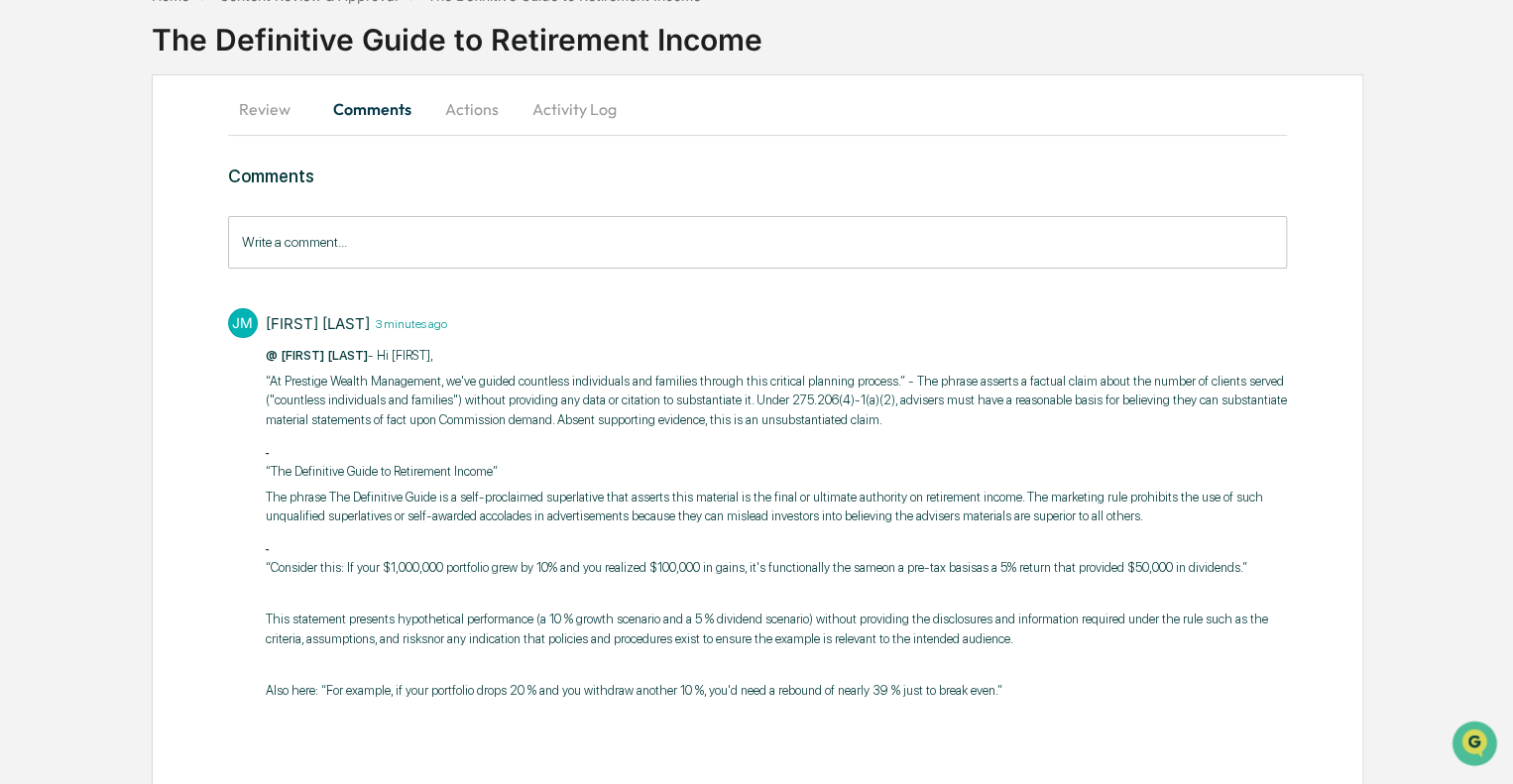 type 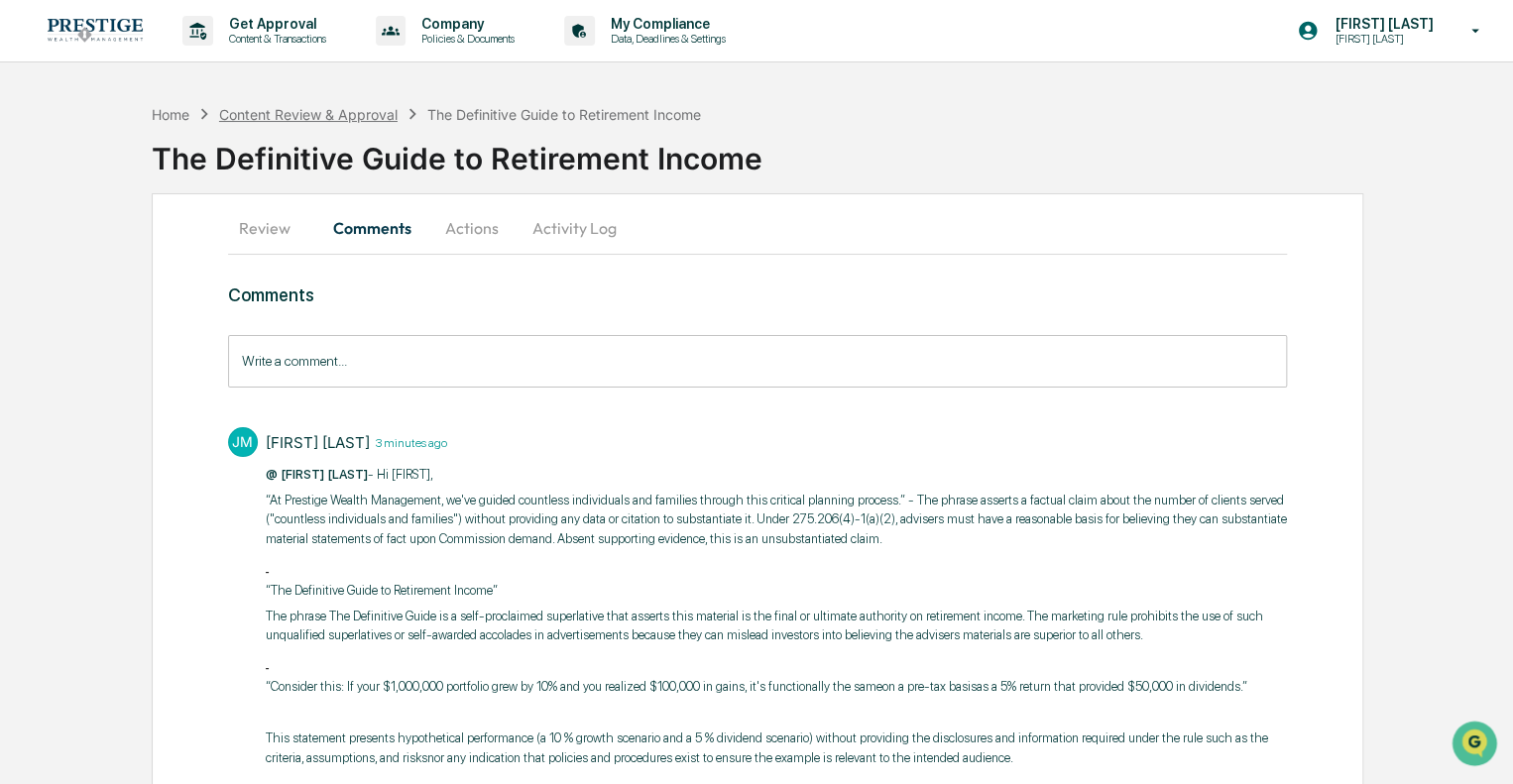 click on "Content Review & Approval" at bounding box center (308, 114) 